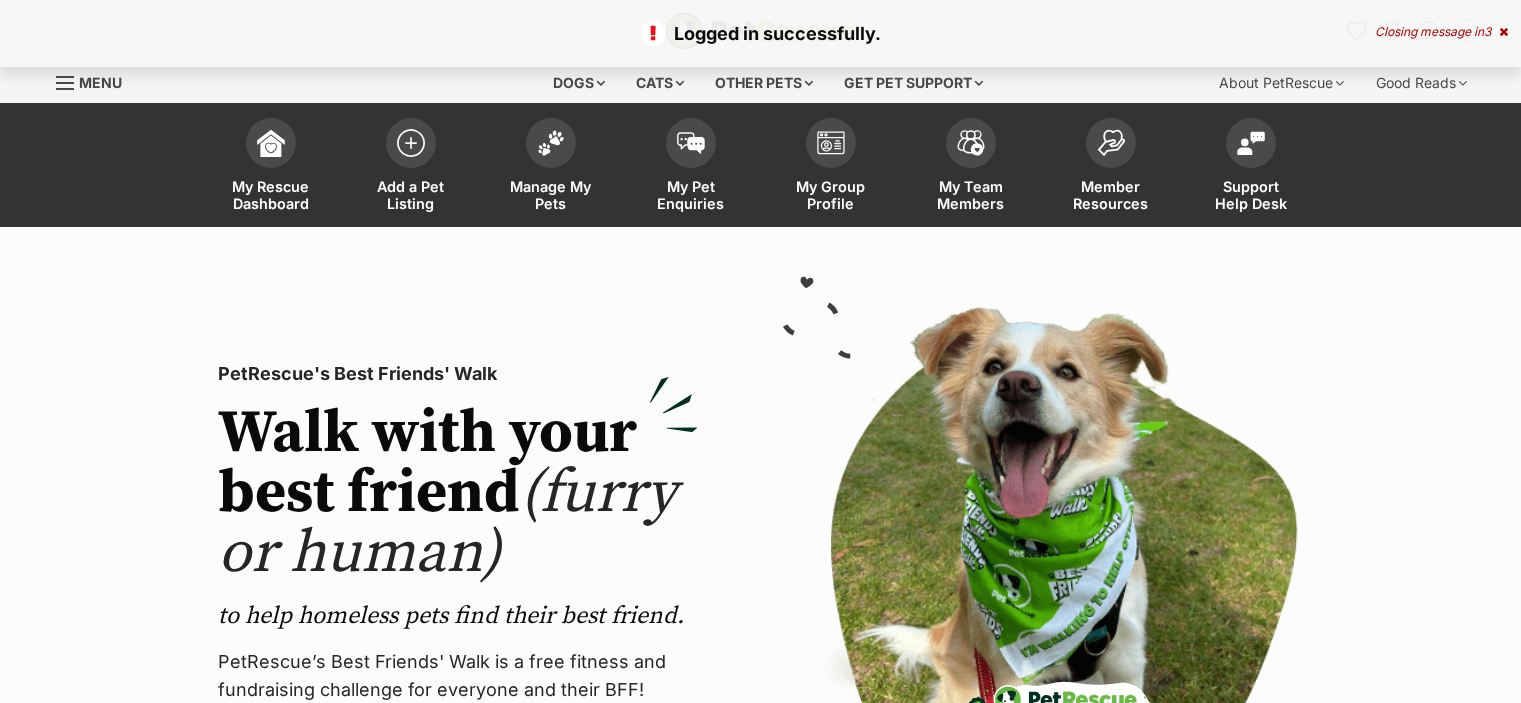 scroll, scrollTop: 0, scrollLeft: 0, axis: both 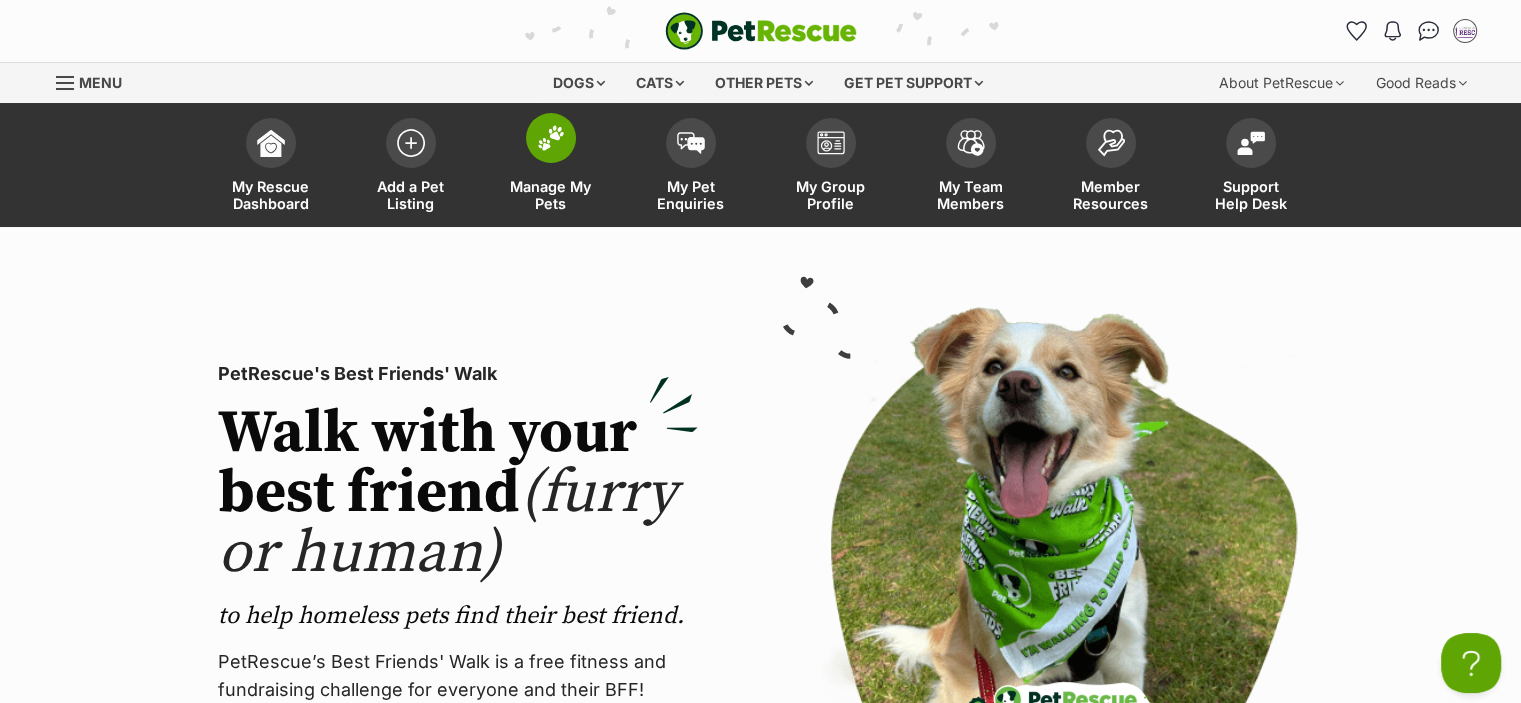 click at bounding box center (551, 138) 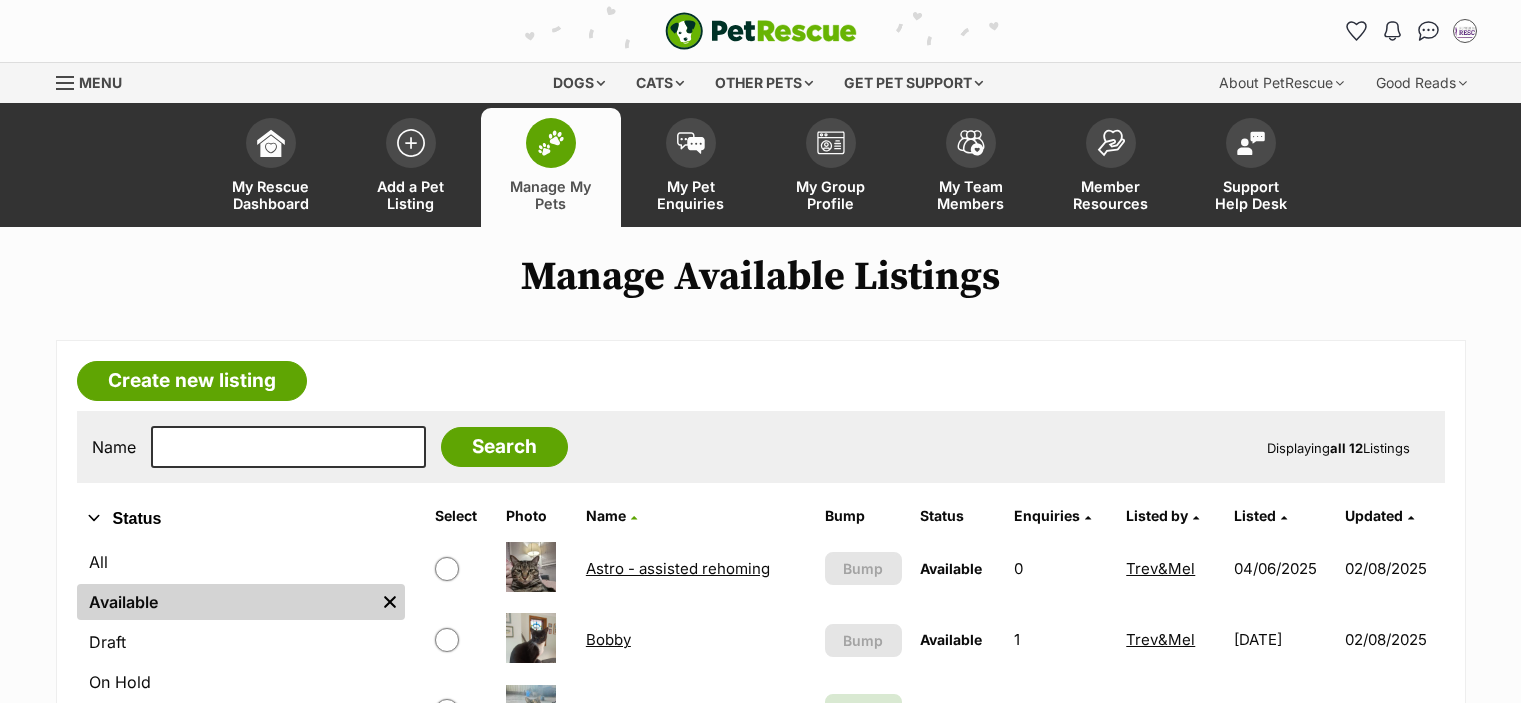 scroll, scrollTop: 0, scrollLeft: 0, axis: both 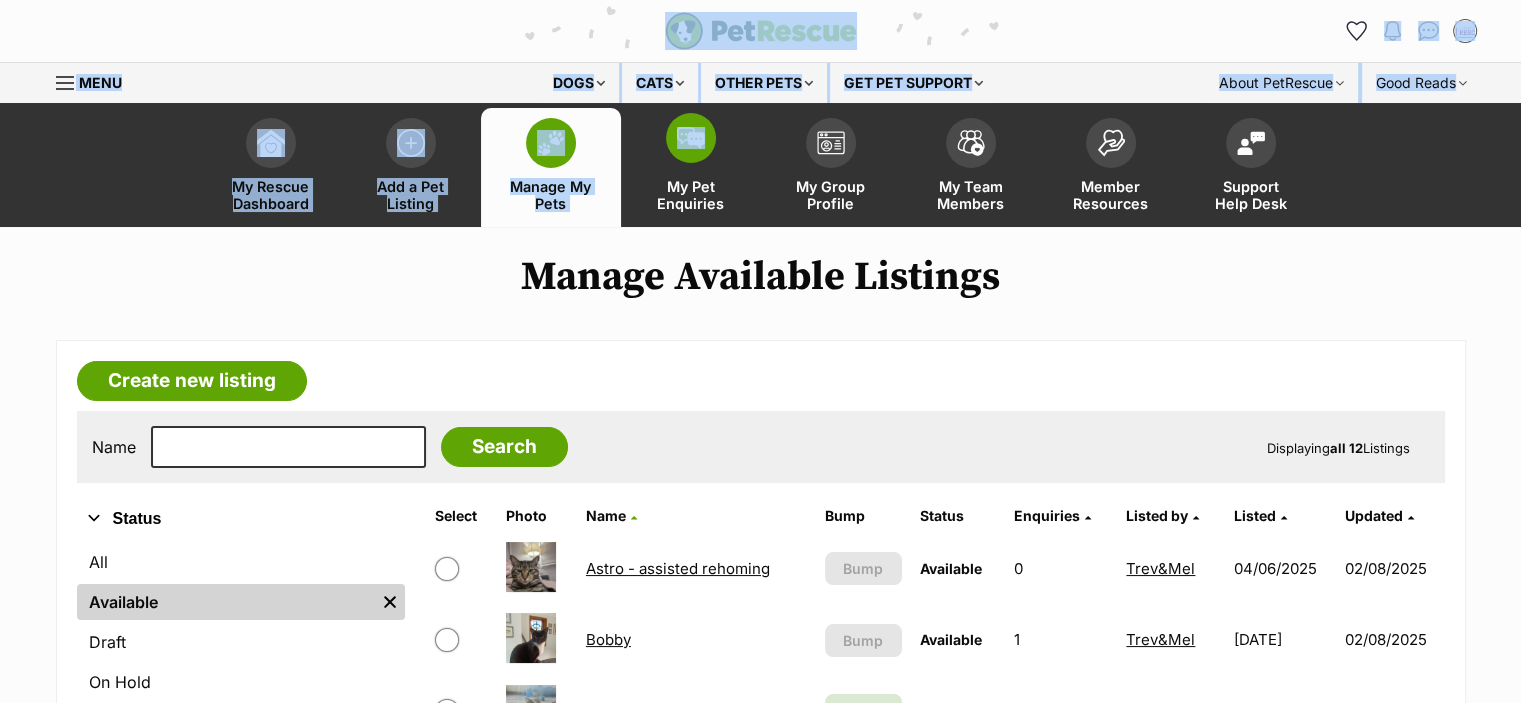 drag, startPoint x: 656, startPoint y: -26, endPoint x: 648, endPoint y: 116, distance: 142.22517 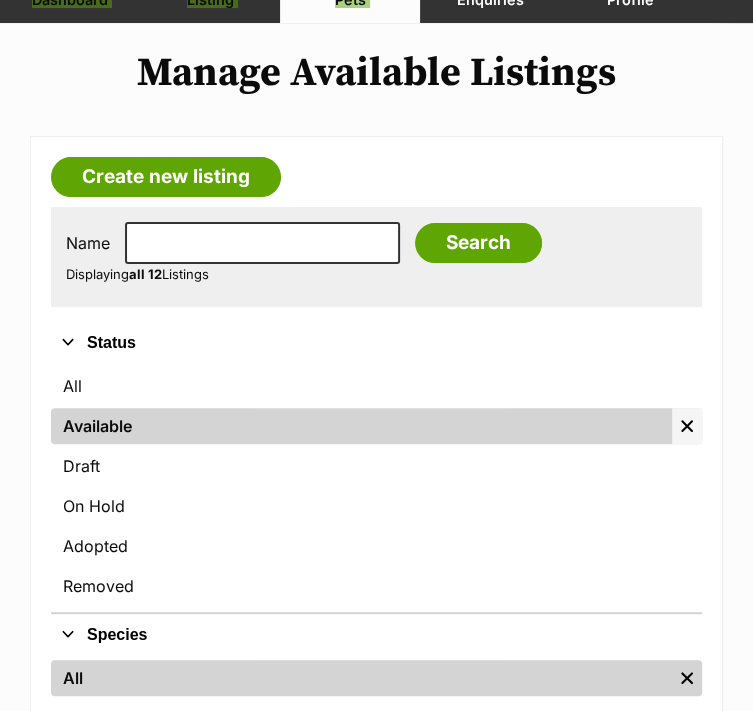 scroll, scrollTop: 100, scrollLeft: 0, axis: vertical 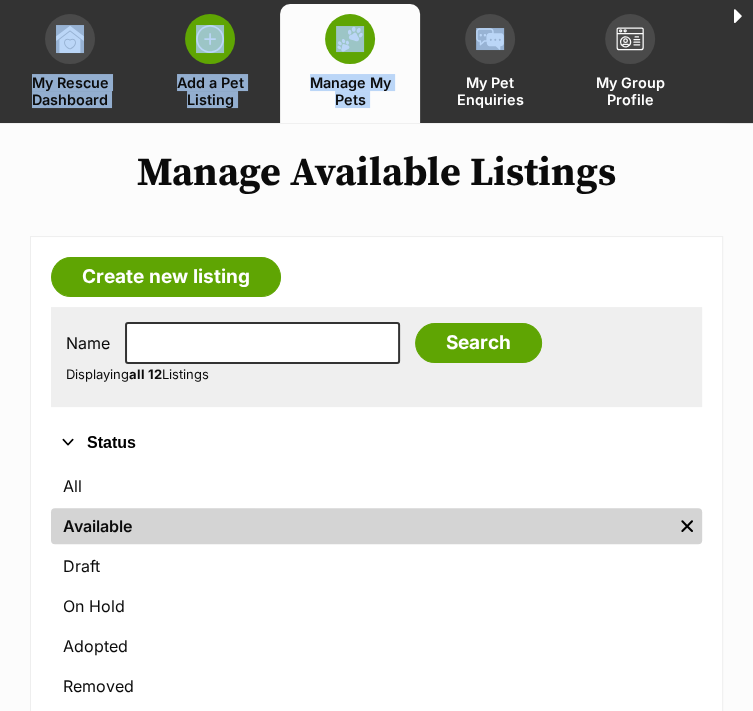 click at bounding box center [210, 39] 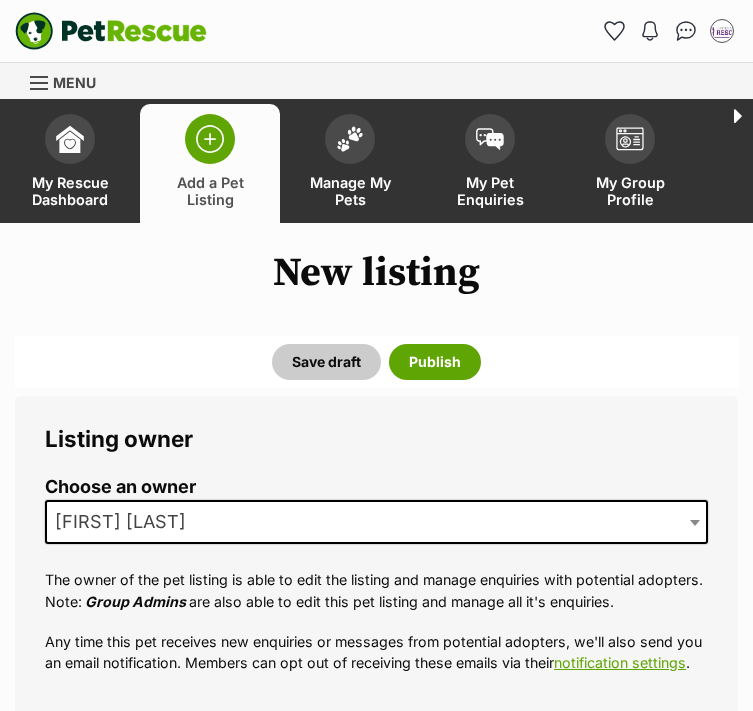 scroll, scrollTop: 0, scrollLeft: 0, axis: both 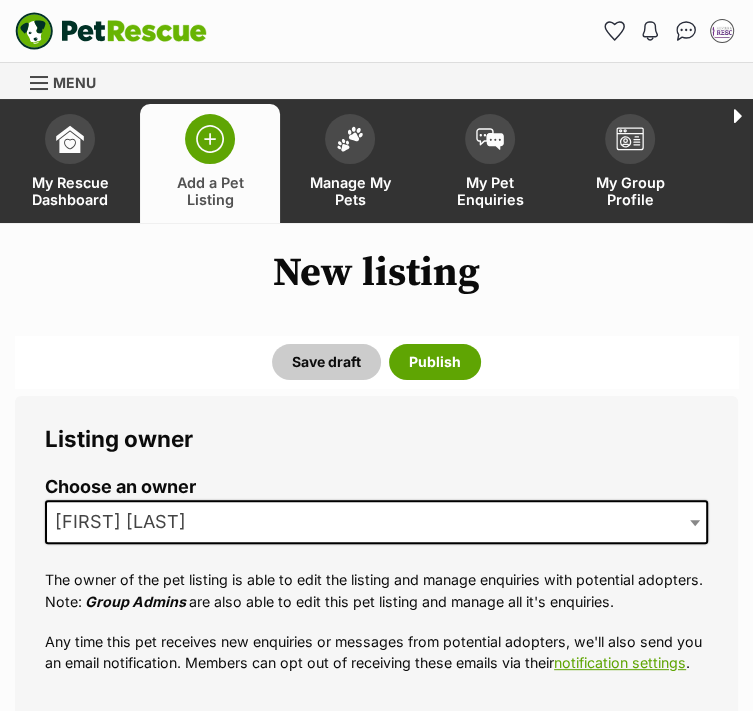 click on "[FIRST] [LAST]" at bounding box center [376, 522] 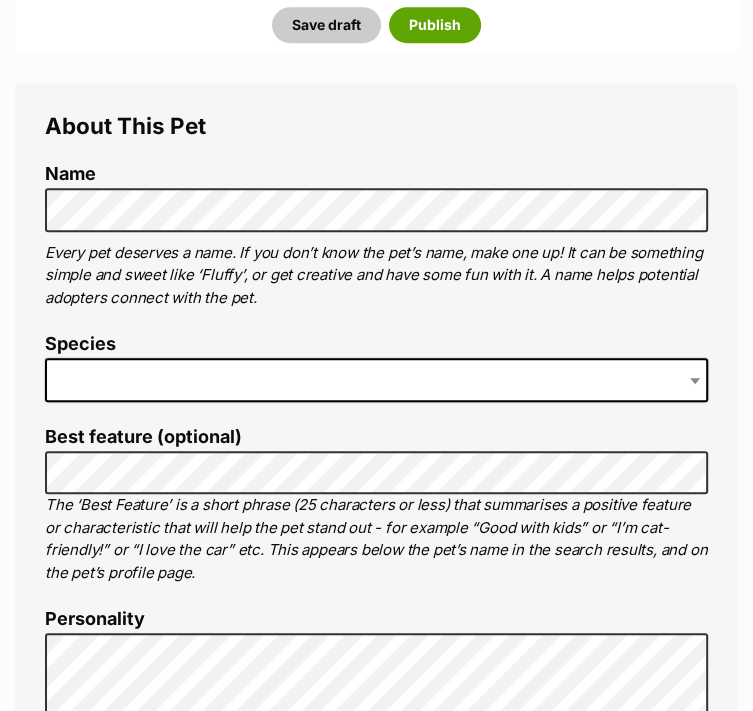 scroll, scrollTop: 700, scrollLeft: 0, axis: vertical 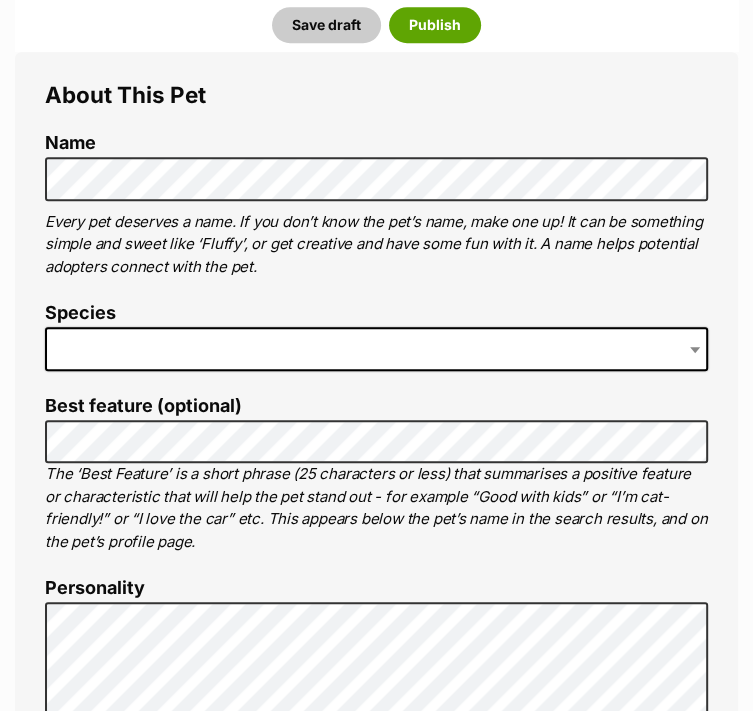 click at bounding box center (376, 349) 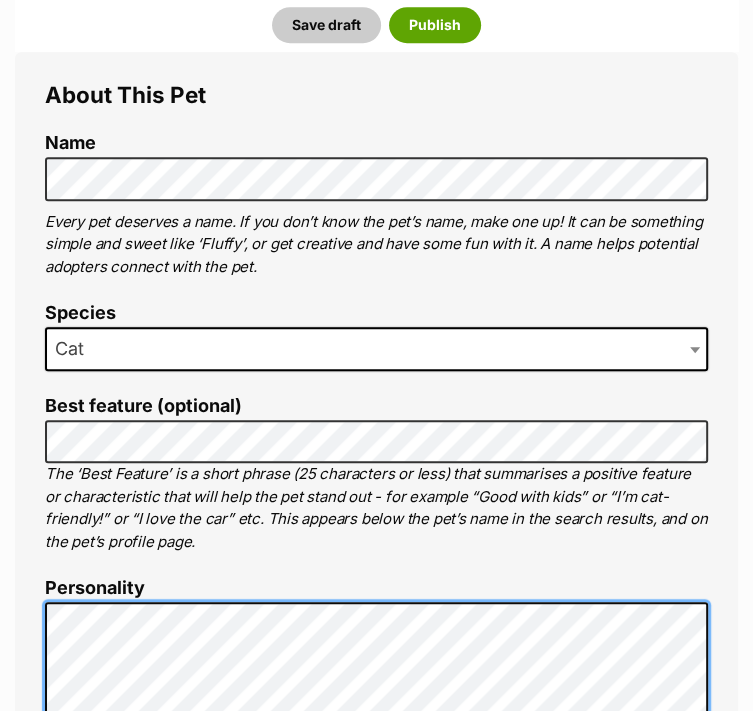 scroll, scrollTop: 1000, scrollLeft: 0, axis: vertical 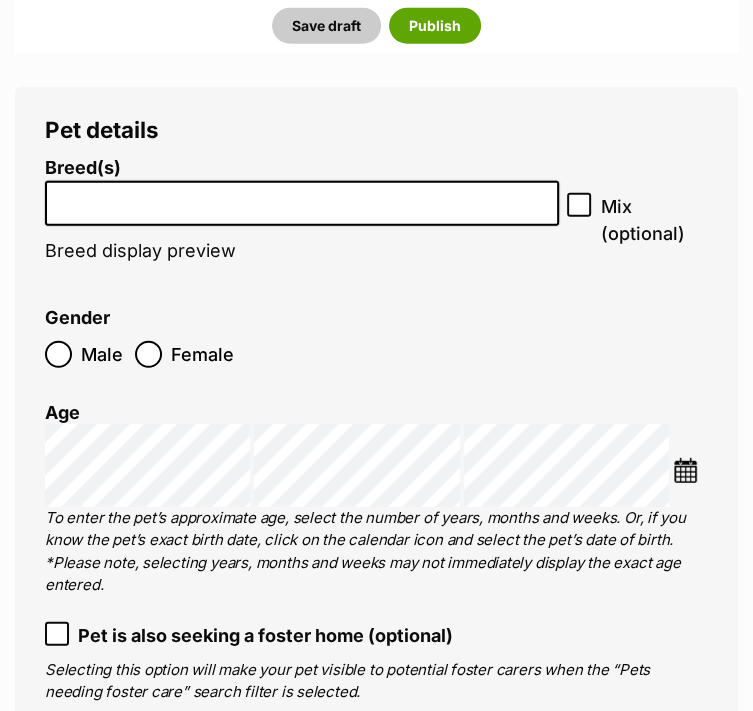 click at bounding box center (302, 198) 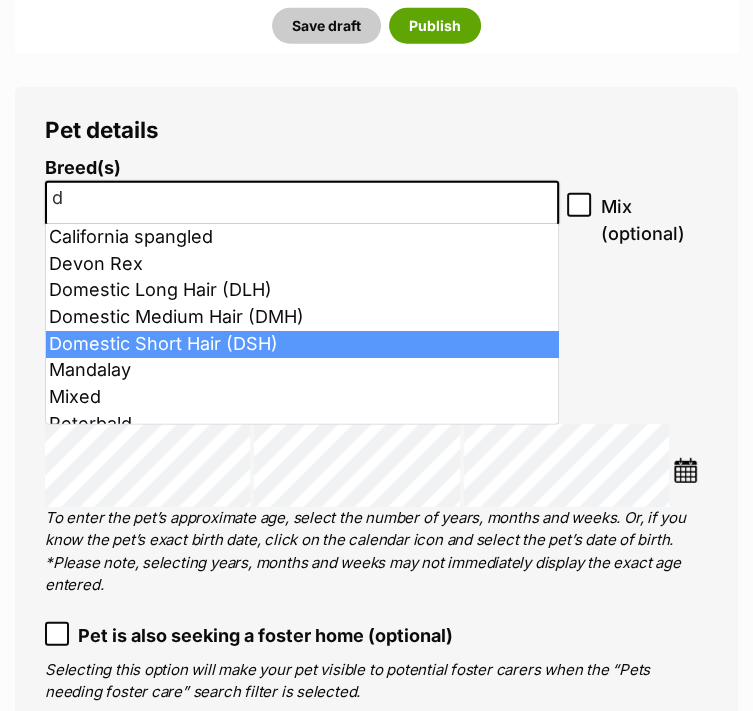 type on "d" 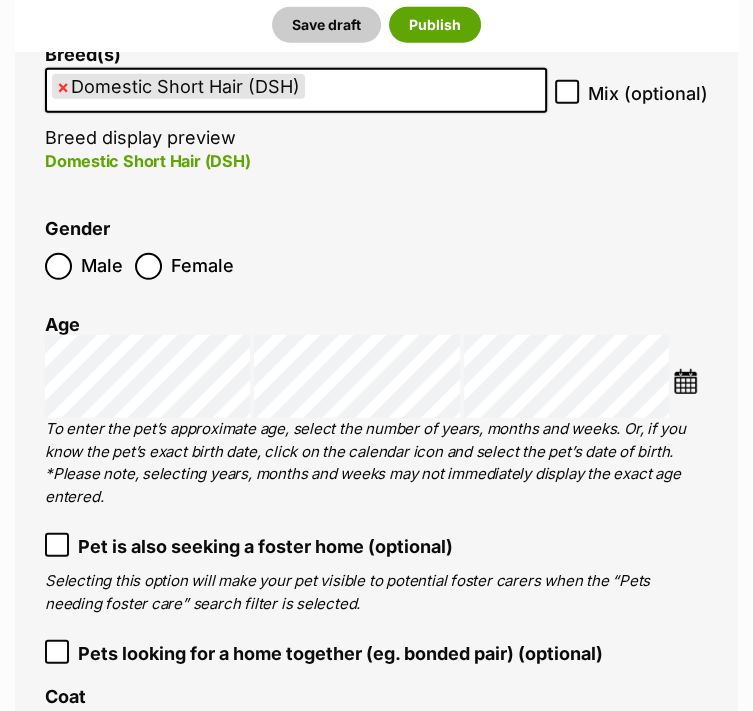 scroll, scrollTop: 2700, scrollLeft: 0, axis: vertical 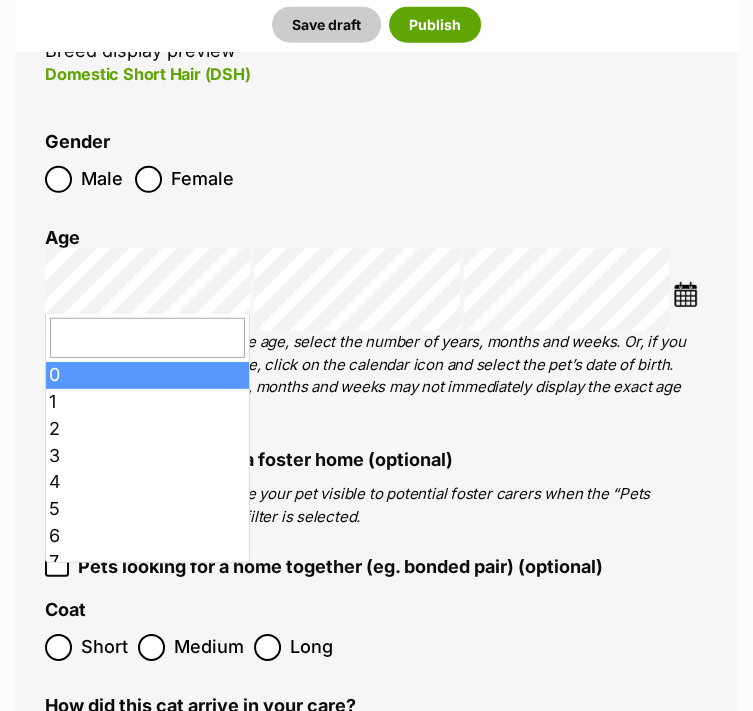 type on "2" 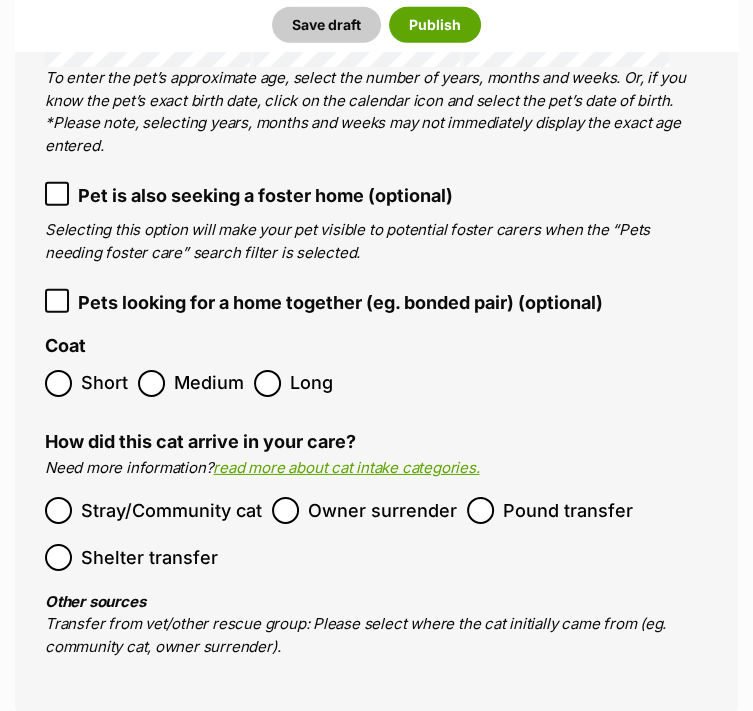 scroll, scrollTop: 3000, scrollLeft: 0, axis: vertical 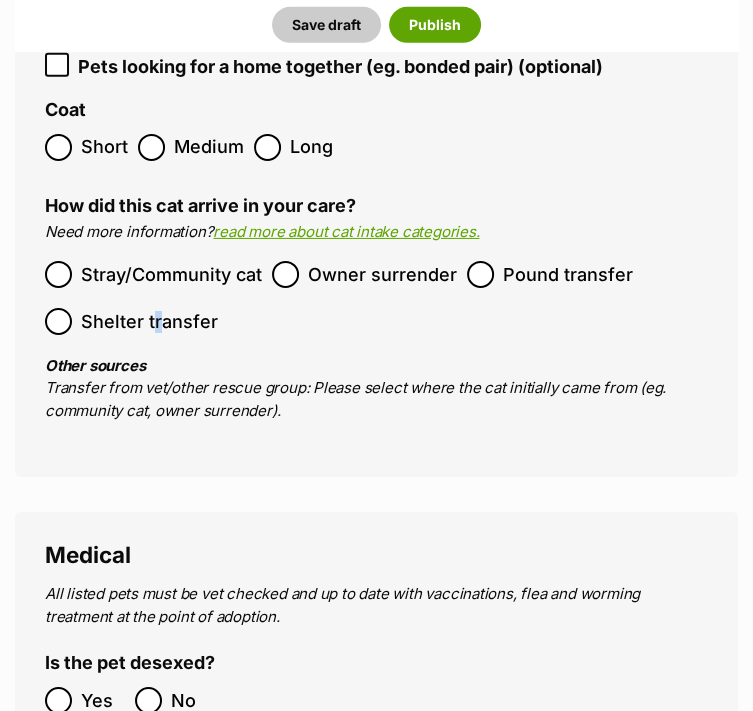 click on "Shelter transfer" at bounding box center [149, 321] 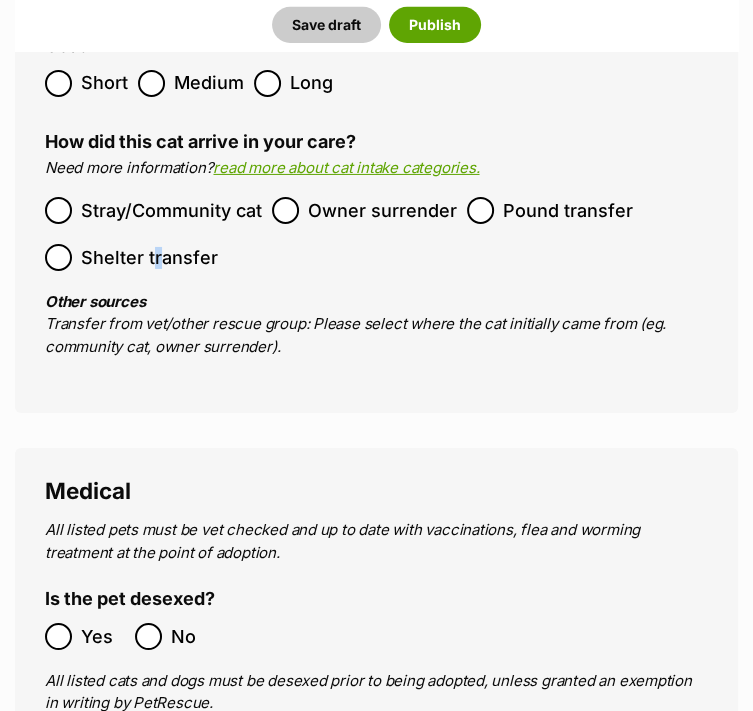 scroll, scrollTop: 3300, scrollLeft: 0, axis: vertical 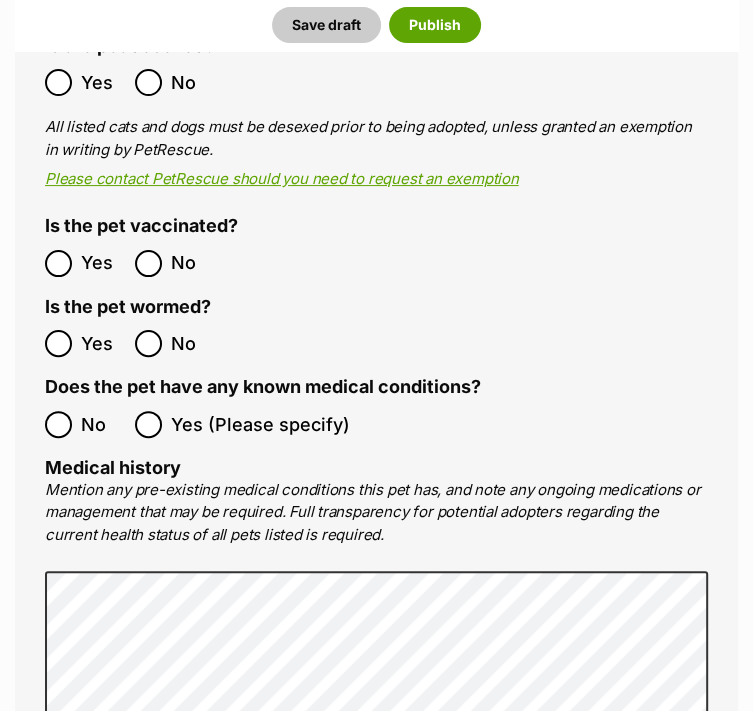 click on "Yes
No" at bounding box center (211, 343) 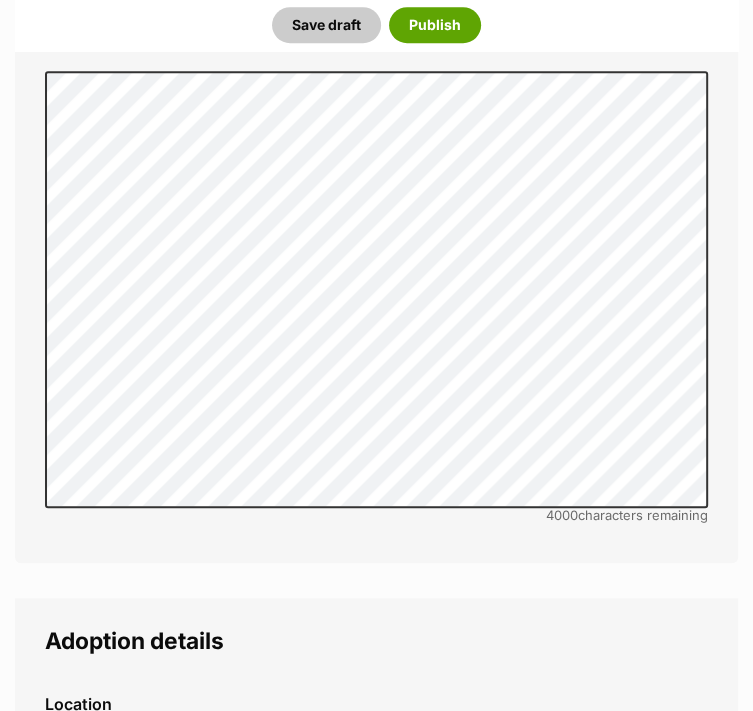 scroll, scrollTop: 4800, scrollLeft: 0, axis: vertical 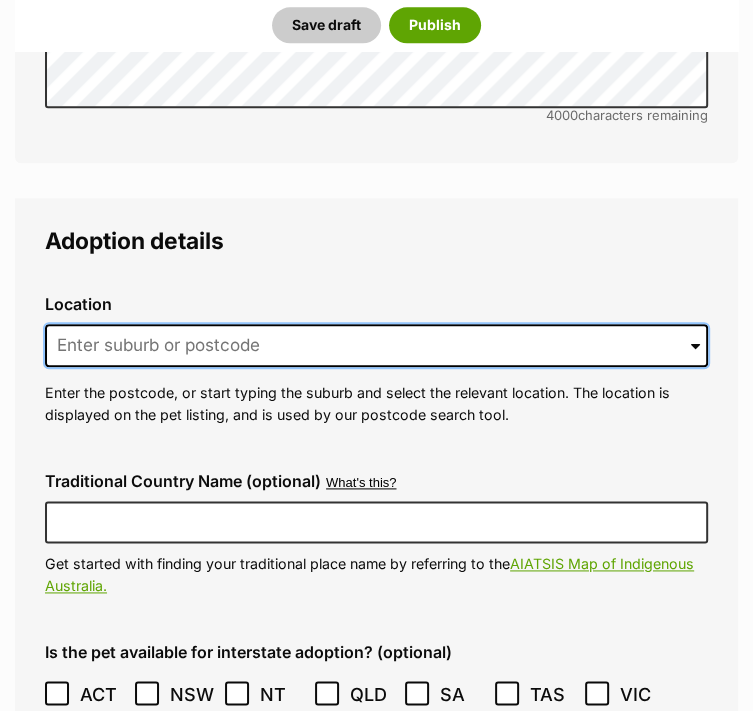 click at bounding box center [376, 346] 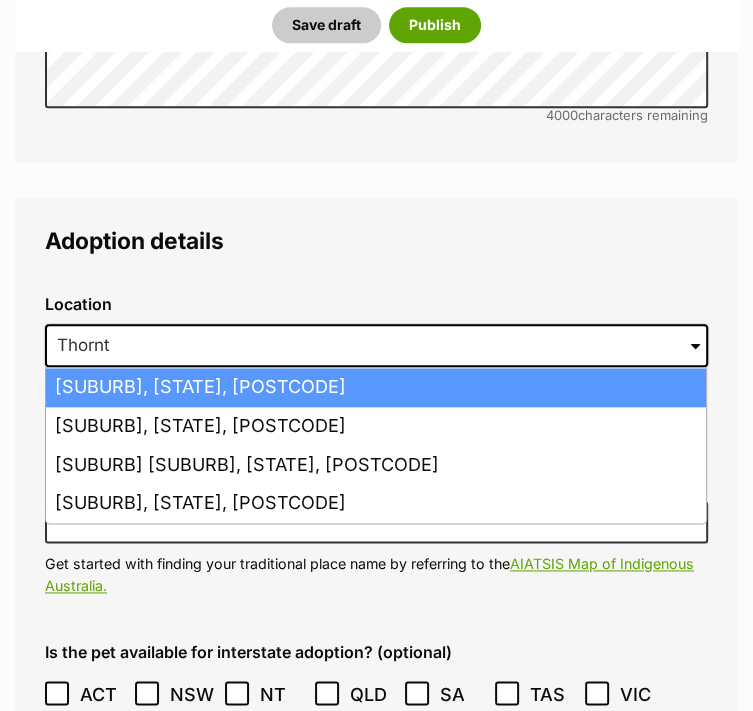 click on "Thornton, New South Wales, 2322" at bounding box center (376, 387) 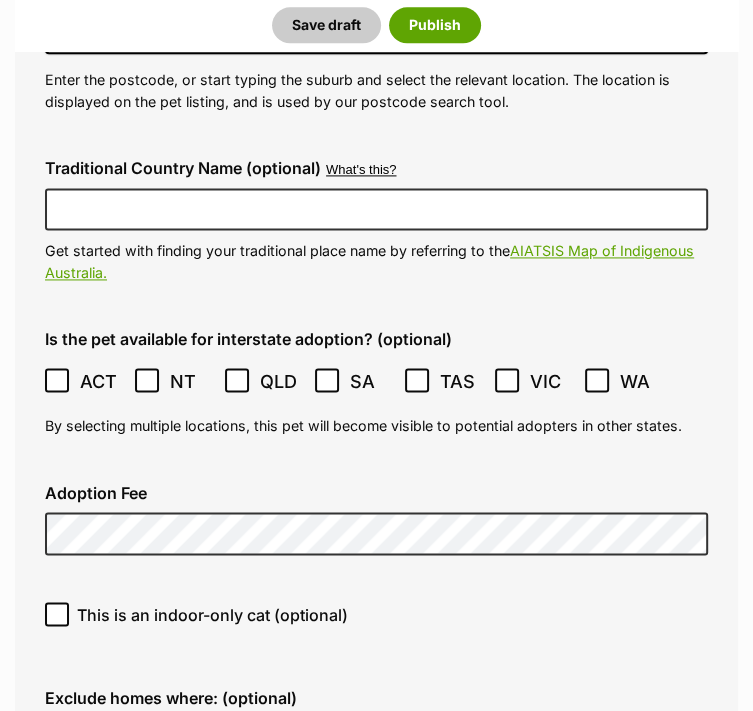scroll, scrollTop: 5200, scrollLeft: 0, axis: vertical 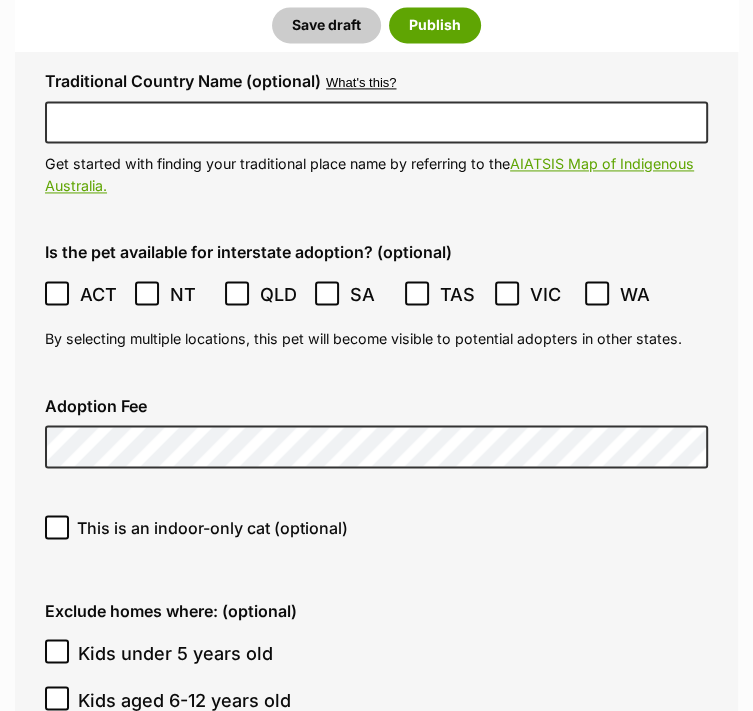 drag, startPoint x: 58, startPoint y: 516, endPoint x: 75, endPoint y: 510, distance: 18.027756 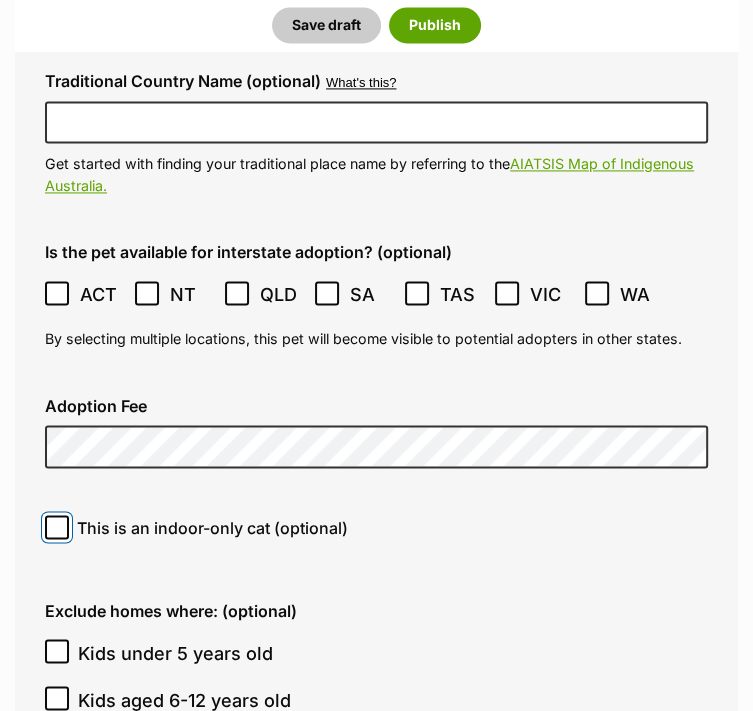 click on "This is an indoor-only cat (optional)" at bounding box center [57, 527] 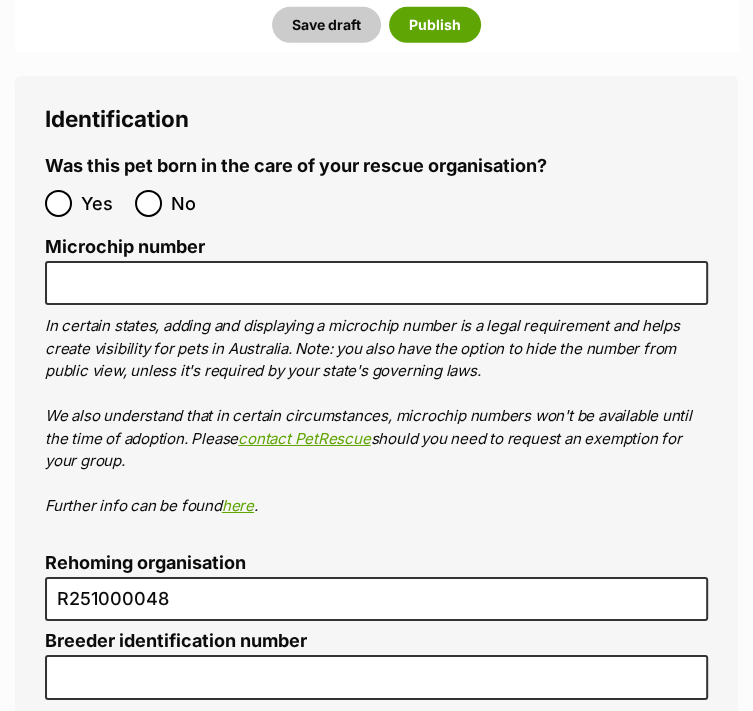 scroll, scrollTop: 6900, scrollLeft: 0, axis: vertical 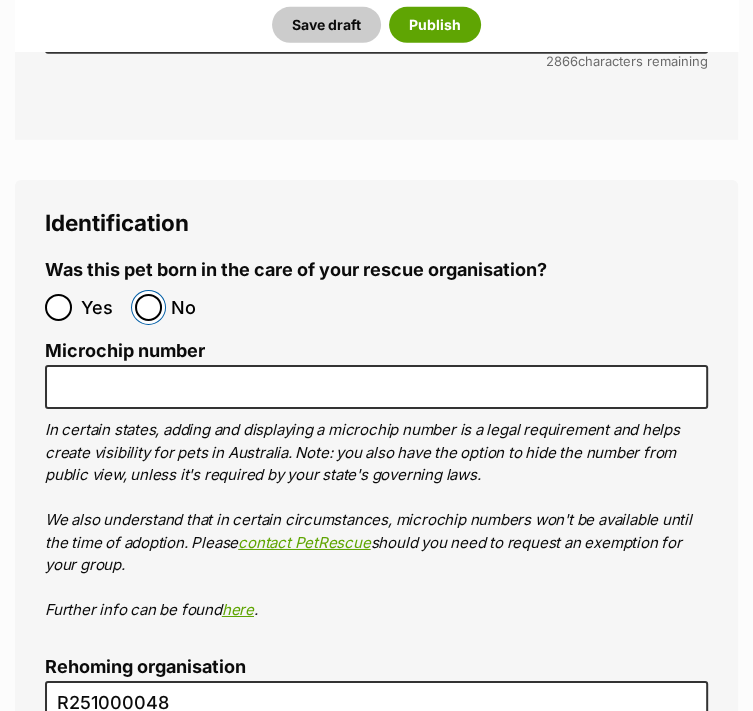 click on "No" at bounding box center (148, 307) 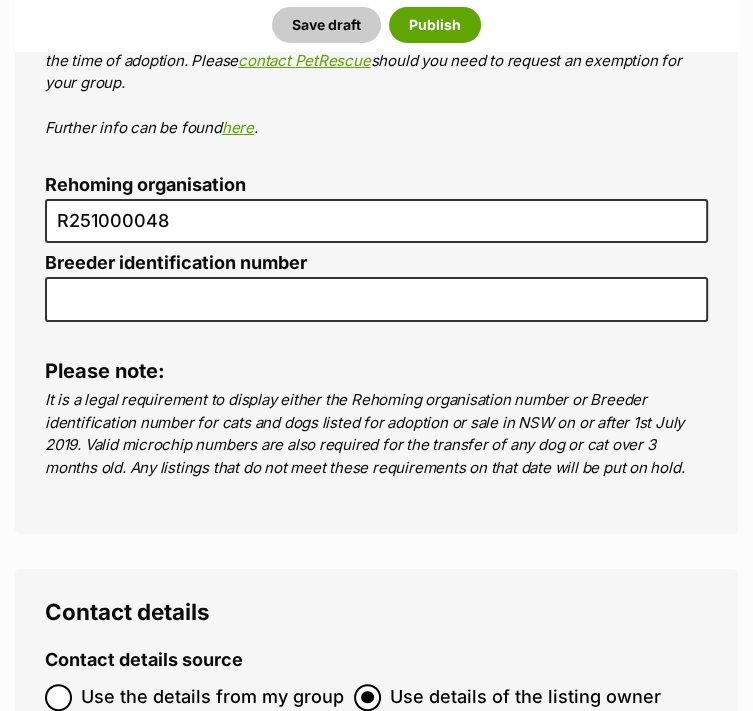 scroll, scrollTop: 7700, scrollLeft: 0, axis: vertical 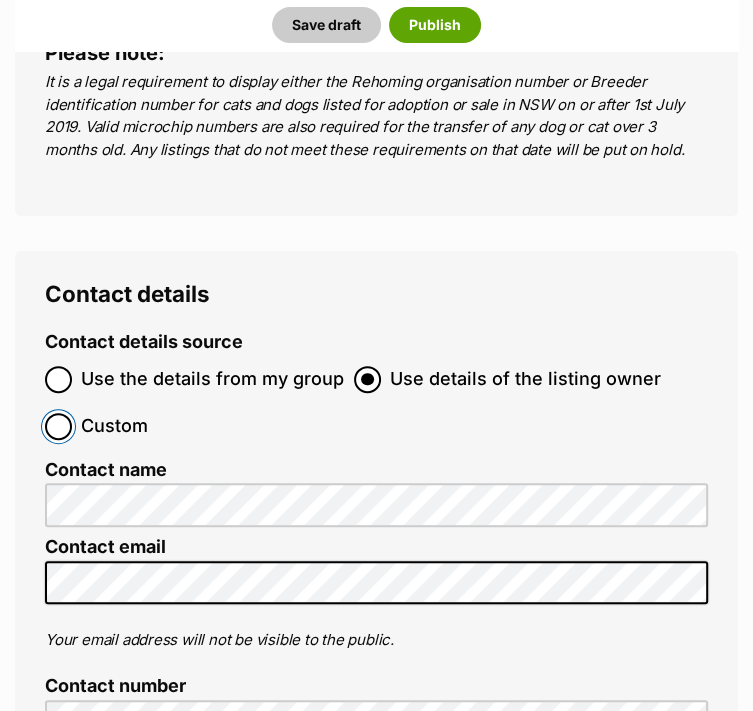 click on "Custom" at bounding box center [58, 426] 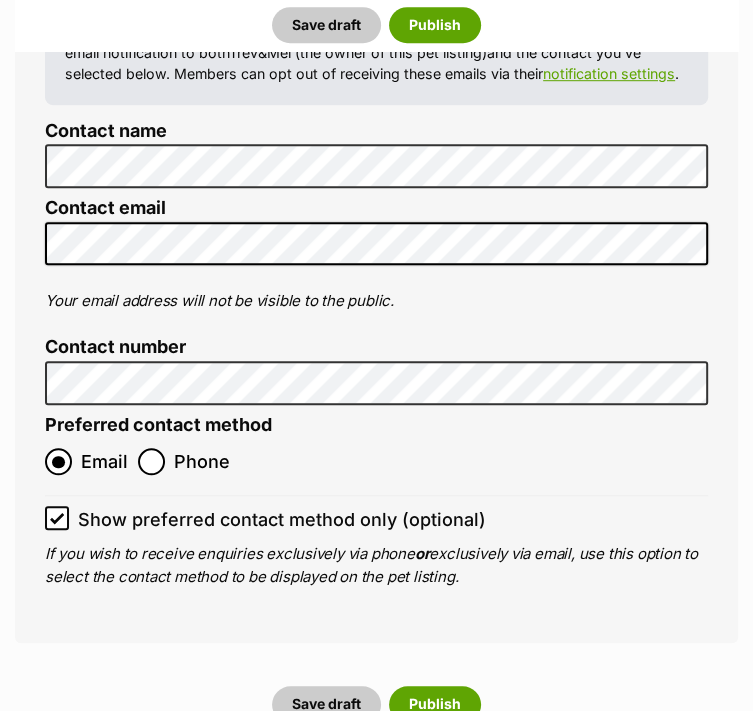 scroll, scrollTop: 7900, scrollLeft: 0, axis: vertical 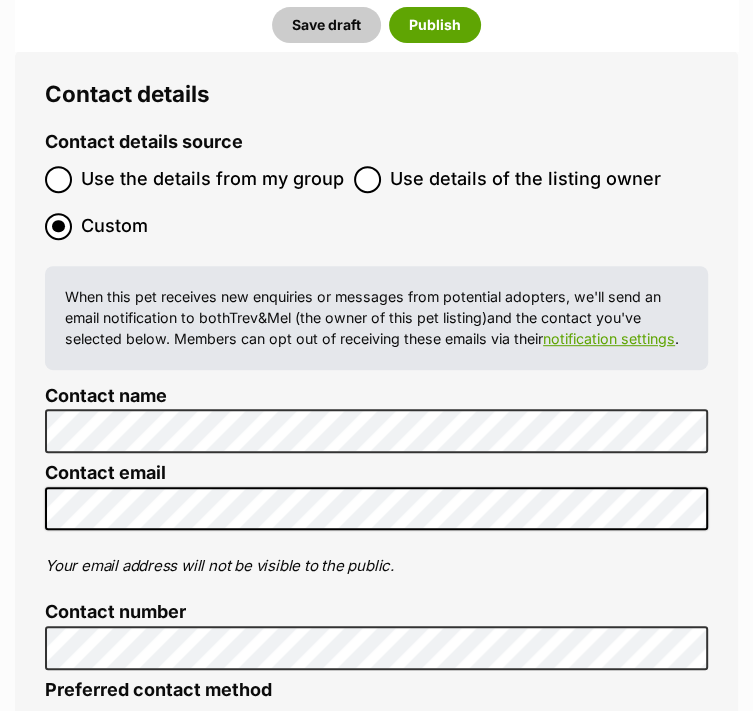 click on "Listing owner Choose an owner Trev&Mel
The owner of the pet listing is able to edit the listing and manage enquiries with potential adopters. Note:
Group Admins
are also able to edit this pet listing and manage all it's enquiries.
Any time this pet receives new enquiries or messages from potential adopters, we'll also send you an email notification. Members can opt out of receiving these emails via their
notification settings .
About This Pet Name
Henlo there, it looks like you might be using the pet name field to indicate that this pet is now on hold - we recommend updating the status to on hold from the listing page instead!
Every pet deserves a name. If you don’t know the pet’s name, make one up! It can be something simple and sweet like ‘Fluffy’, or get creative and have some fun with it. A name helps potential adopters connect with the pet.
Species Cat
Best feature (optional)
Personality 6752  characters remaining
for more tips and our" at bounding box center (376, -3280) 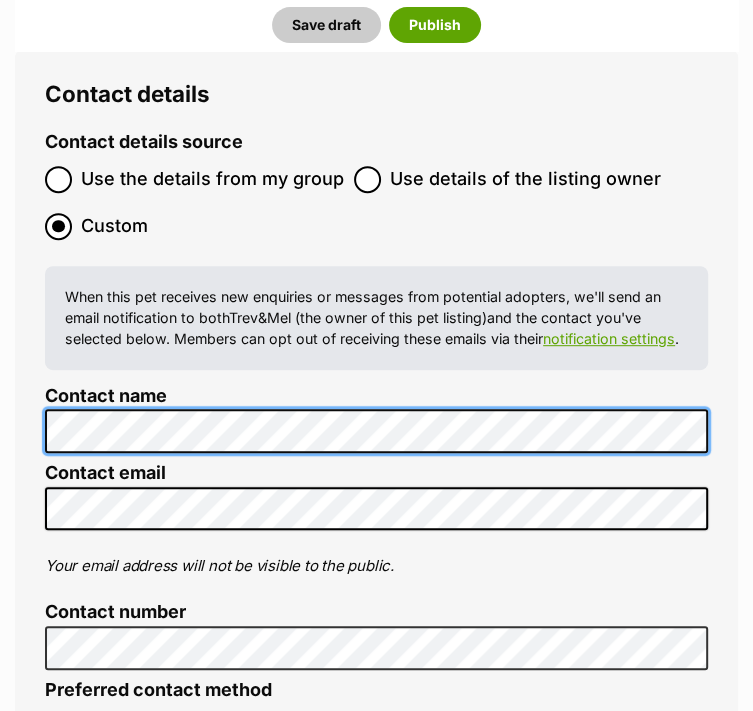 scroll, scrollTop: 0, scrollLeft: 0, axis: both 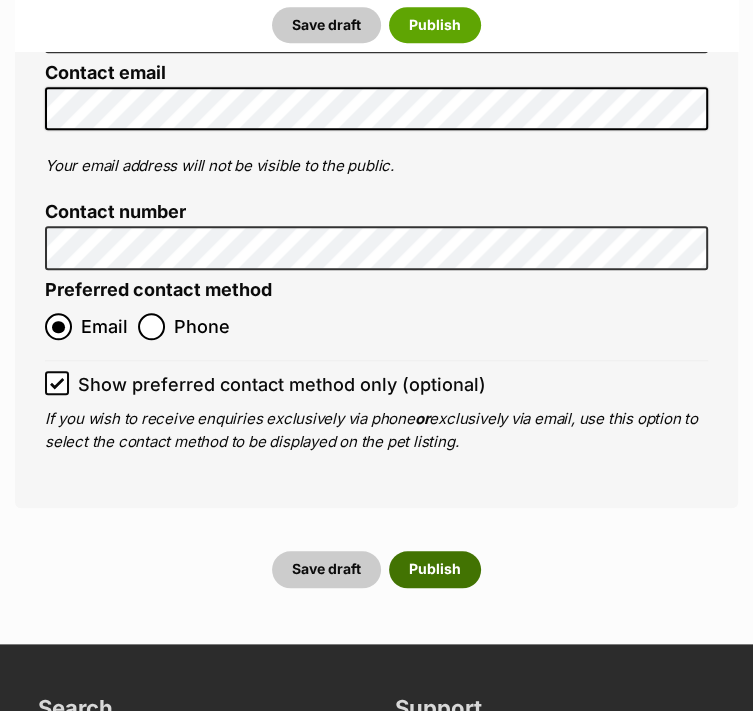 click on "Publish" at bounding box center (435, 569) 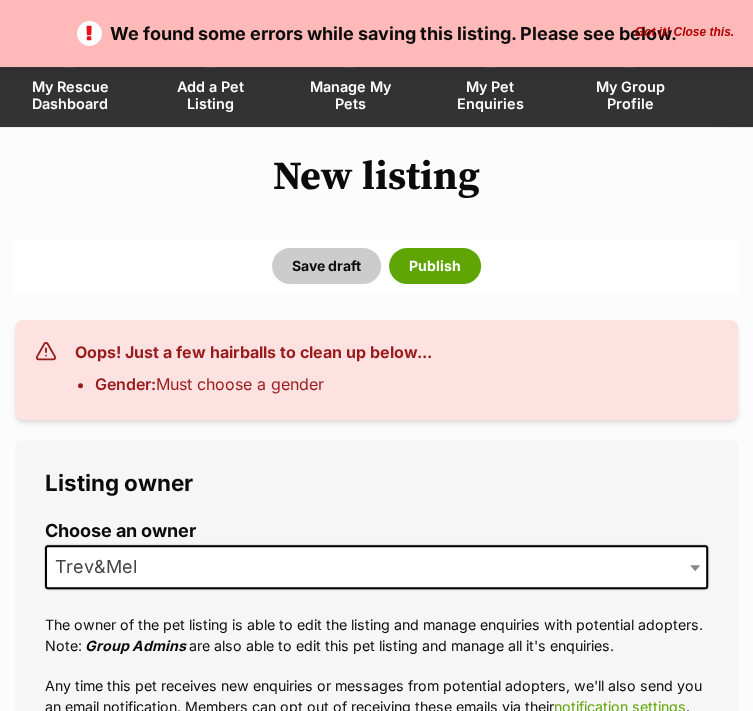 scroll, scrollTop: 600, scrollLeft: 0, axis: vertical 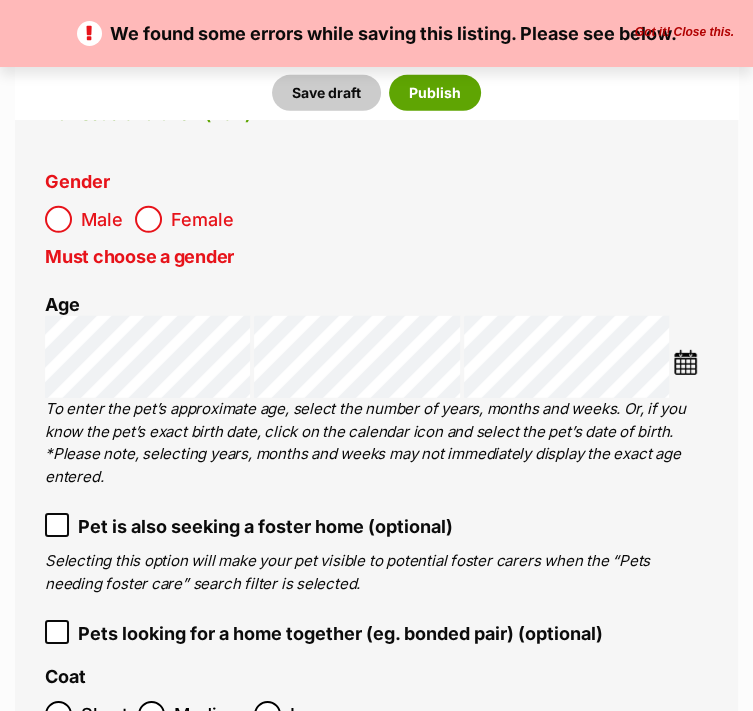 click on "Male
Female" at bounding box center [211, 219] 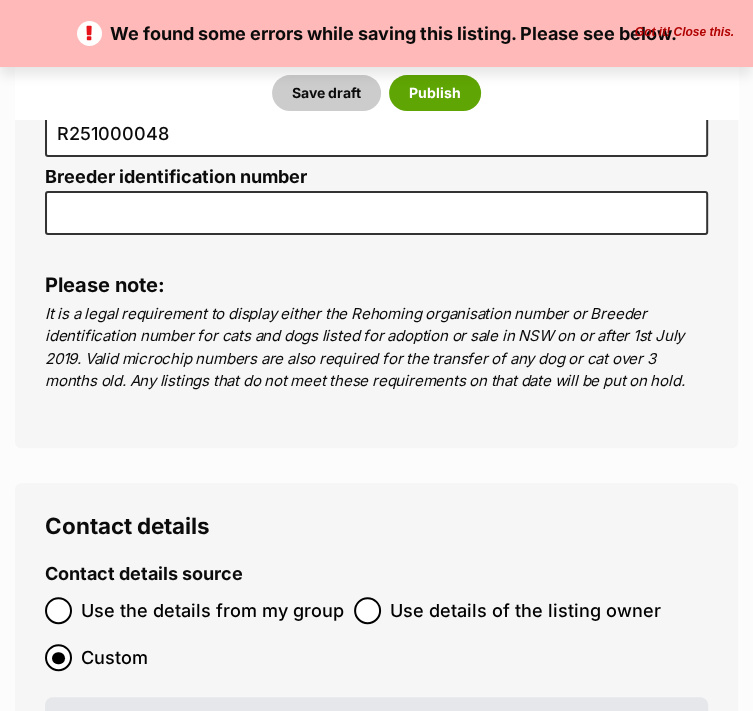 scroll, scrollTop: 8200, scrollLeft: 0, axis: vertical 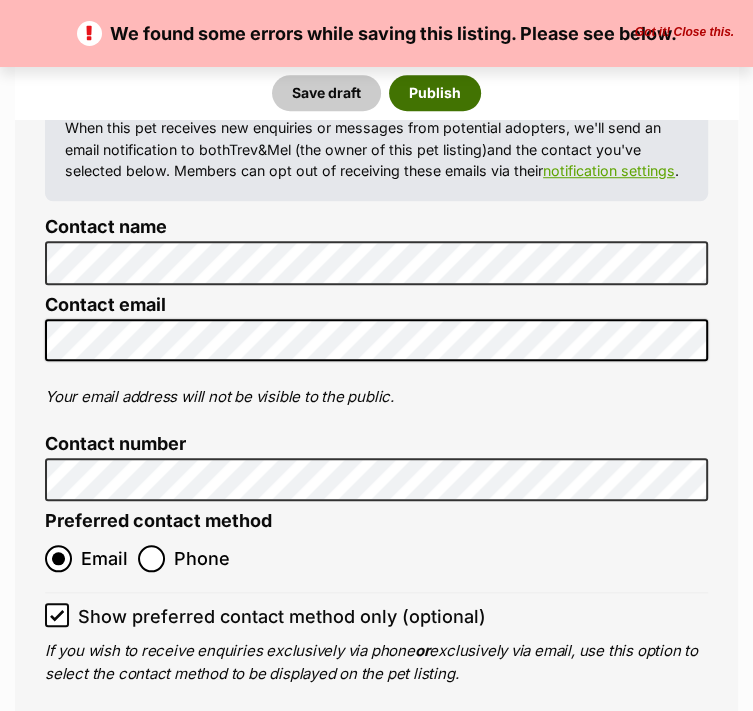 click on "Publish" at bounding box center (435, 93) 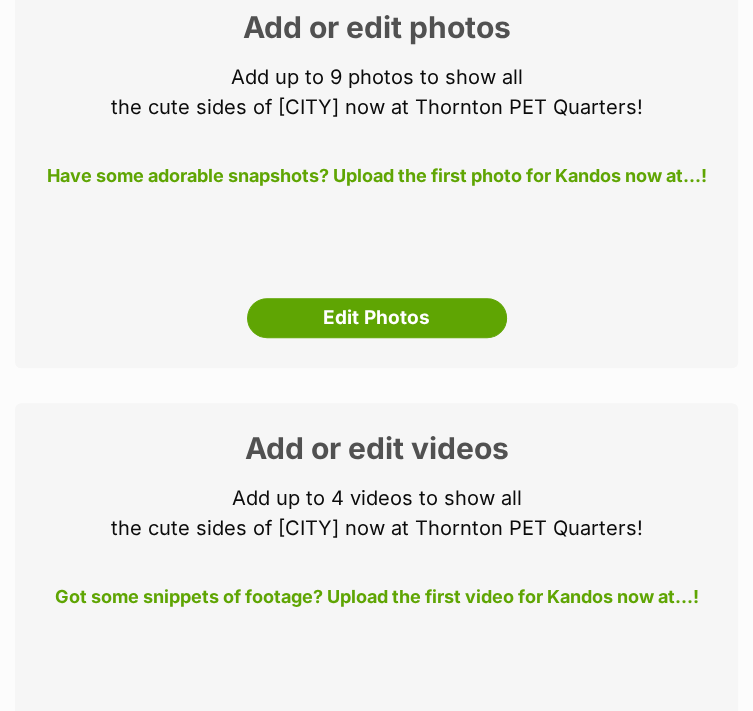 scroll, scrollTop: 400, scrollLeft: 0, axis: vertical 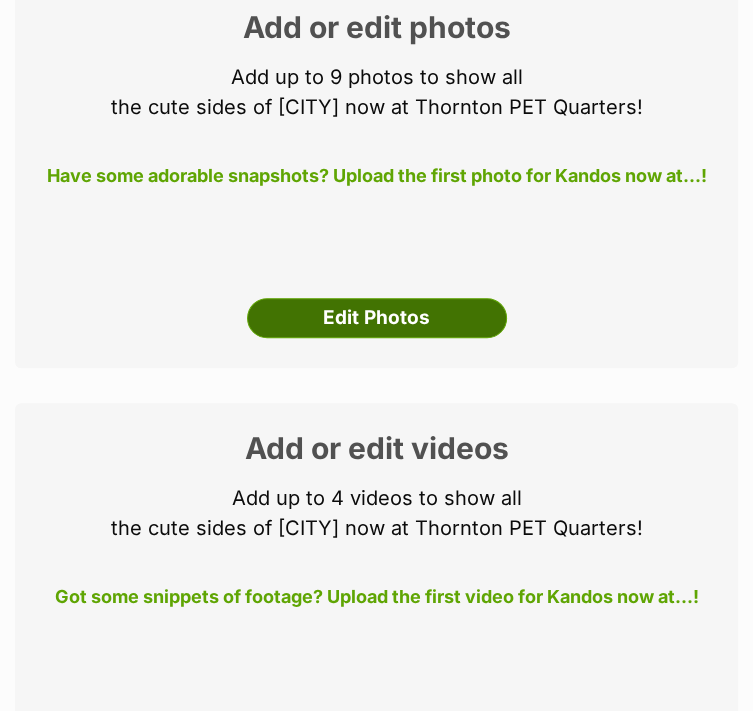 click on "Edit Photos" at bounding box center [377, 318] 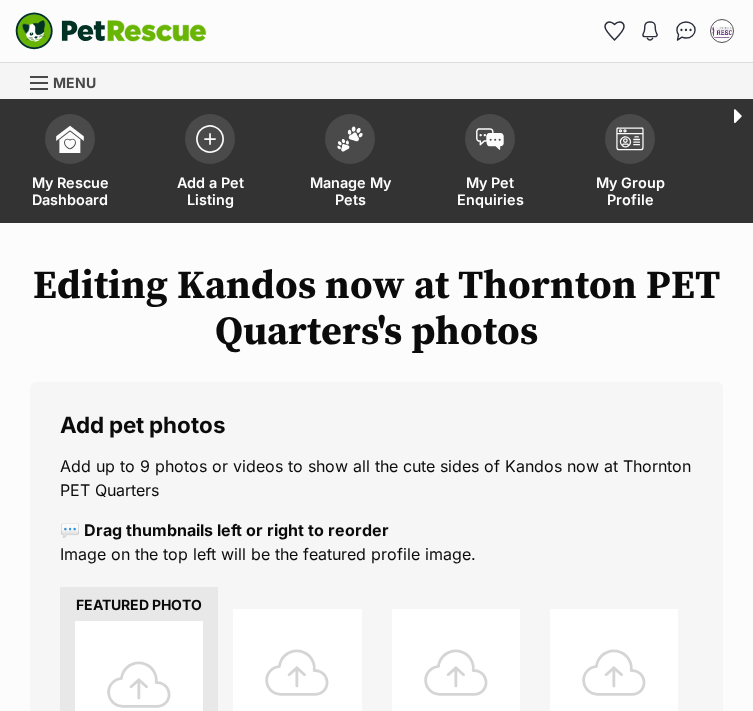 scroll, scrollTop: 0, scrollLeft: 0, axis: both 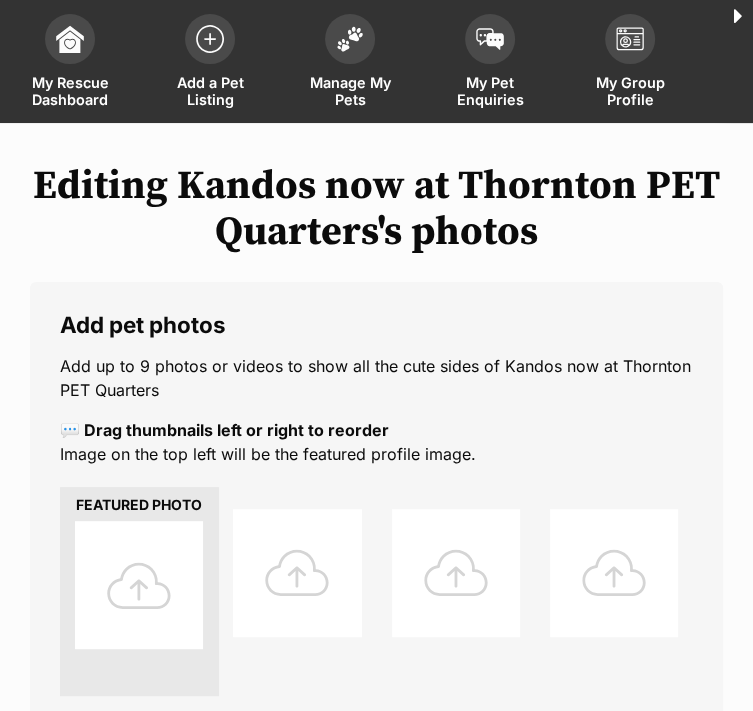 click at bounding box center [139, 585] 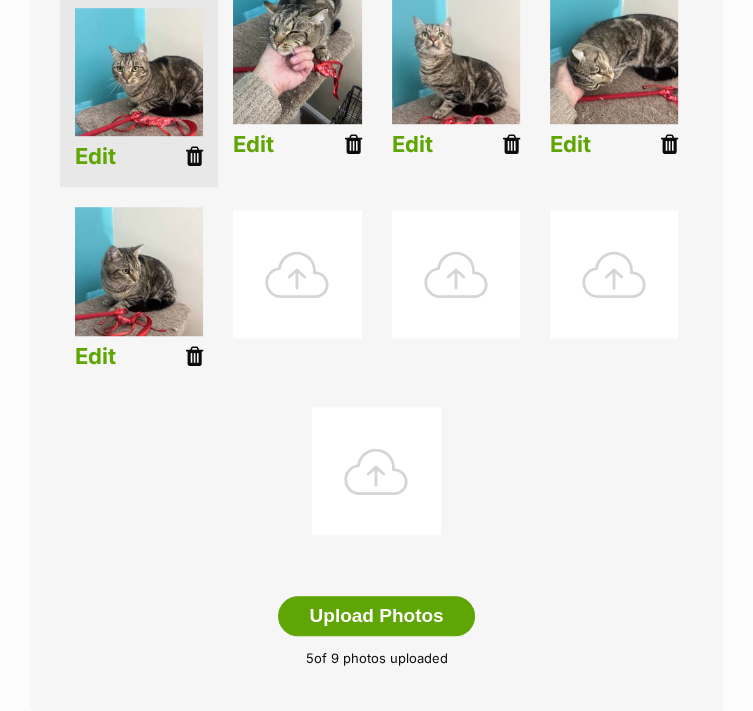scroll, scrollTop: 700, scrollLeft: 0, axis: vertical 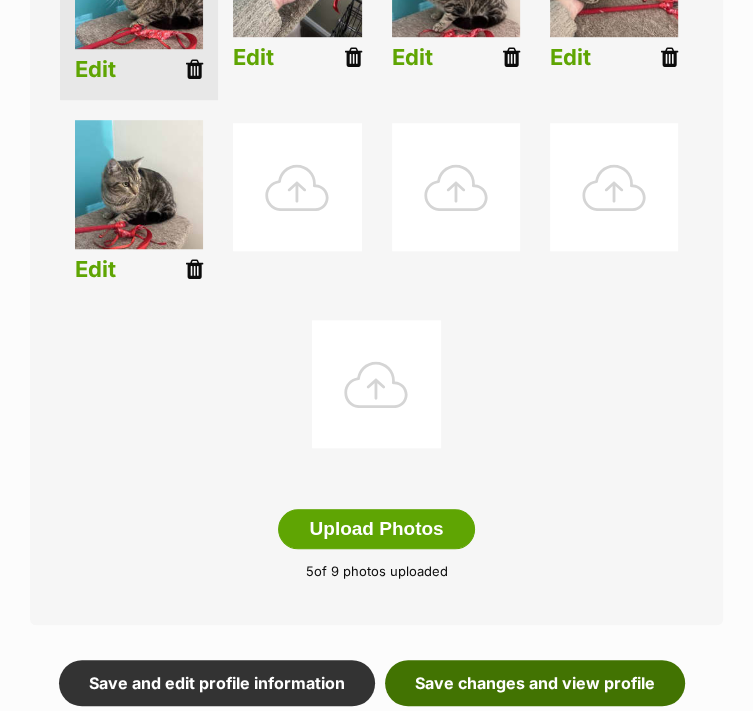 click on "Save changes and view profile" at bounding box center [535, 683] 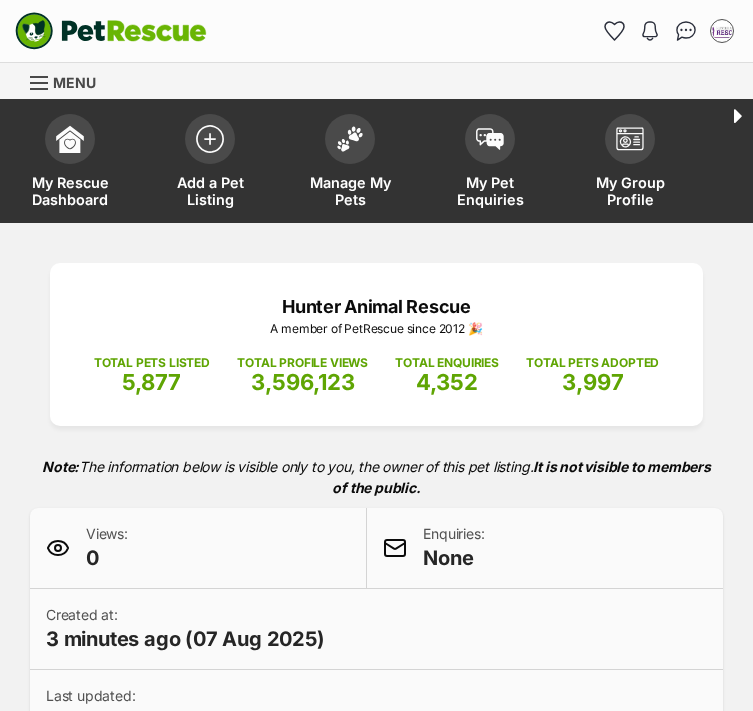 scroll, scrollTop: 0, scrollLeft: 0, axis: both 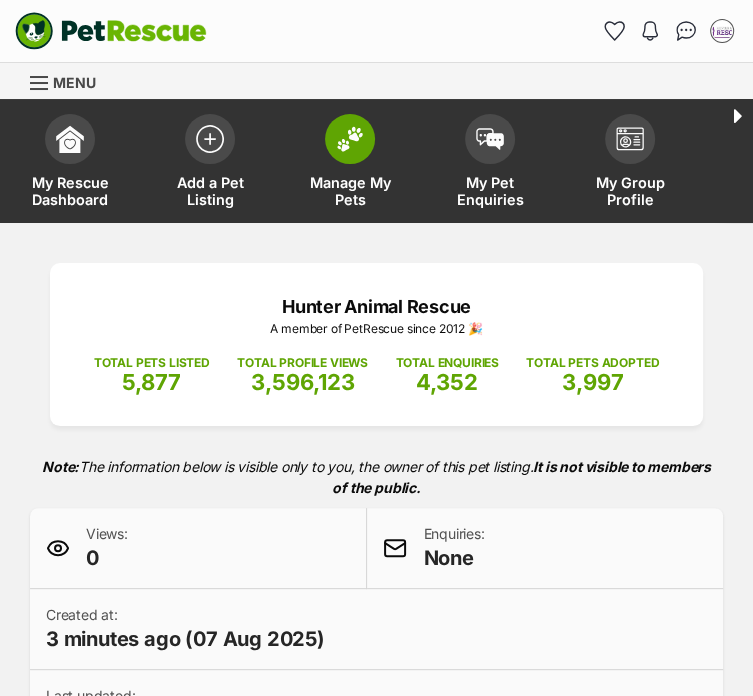 click at bounding box center (350, 139) 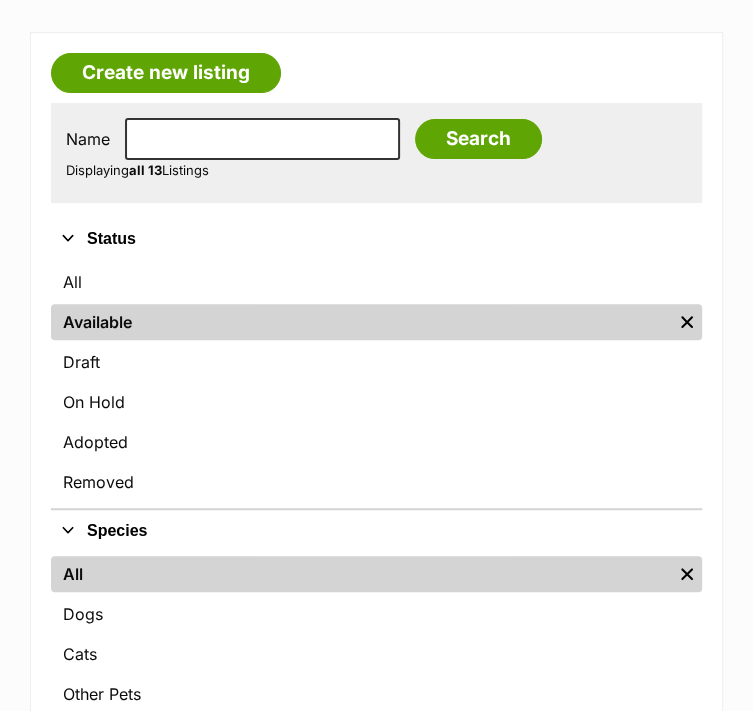 scroll, scrollTop: 400, scrollLeft: 0, axis: vertical 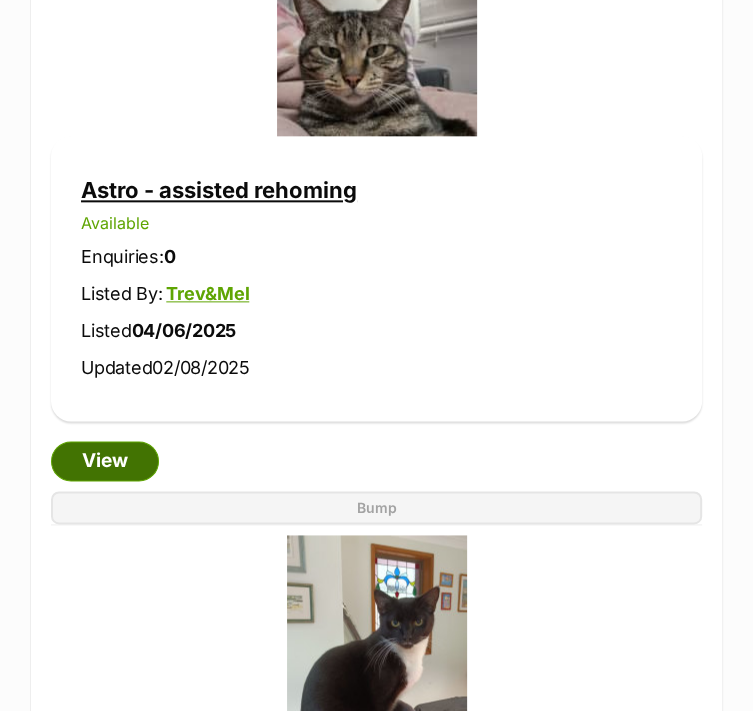 click on "View" at bounding box center [105, 461] 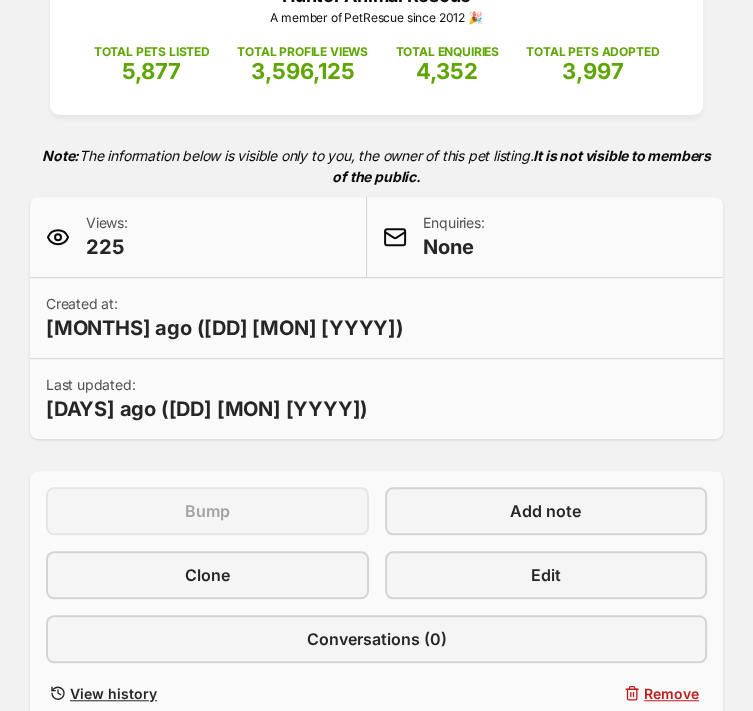 scroll, scrollTop: 400, scrollLeft: 0, axis: vertical 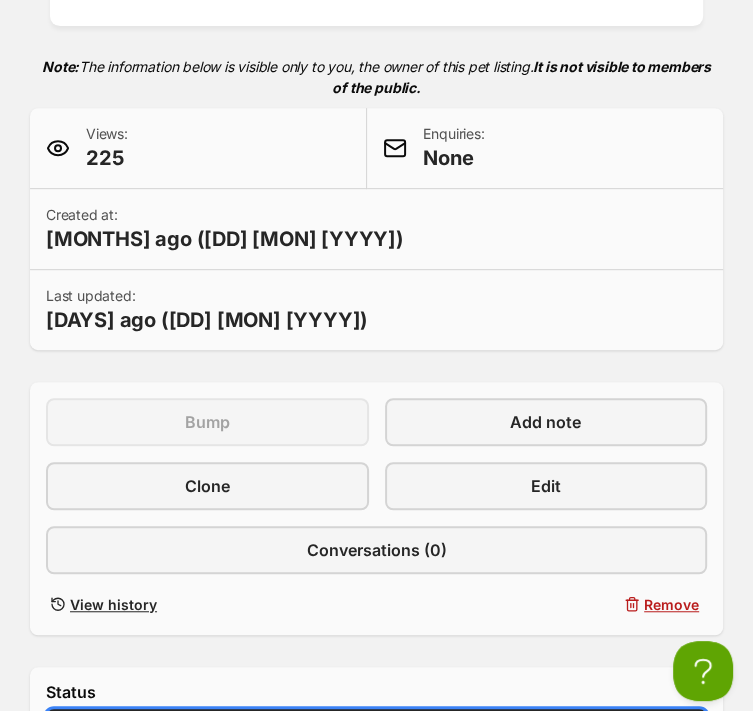 click on "Draft
Available
On hold
Adopted" at bounding box center [376, 733] 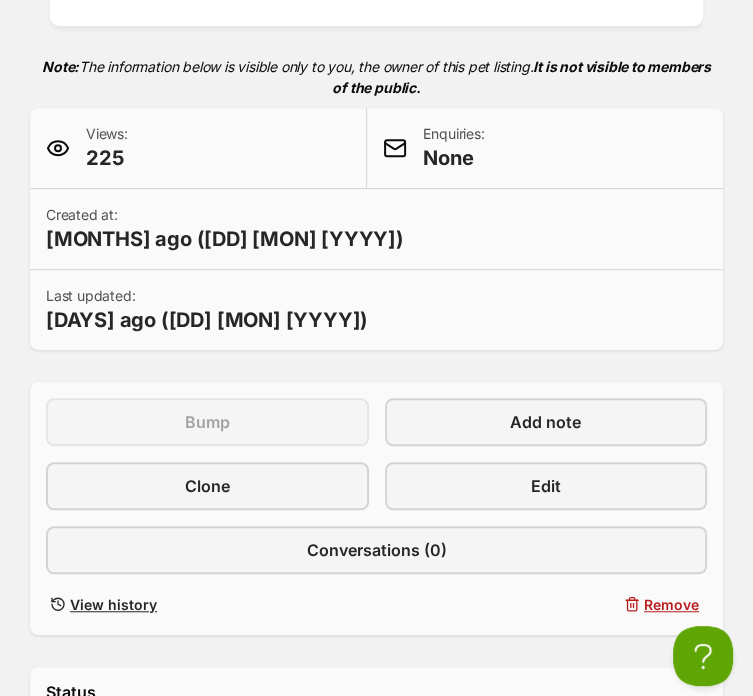scroll, scrollTop: 0, scrollLeft: 0, axis: both 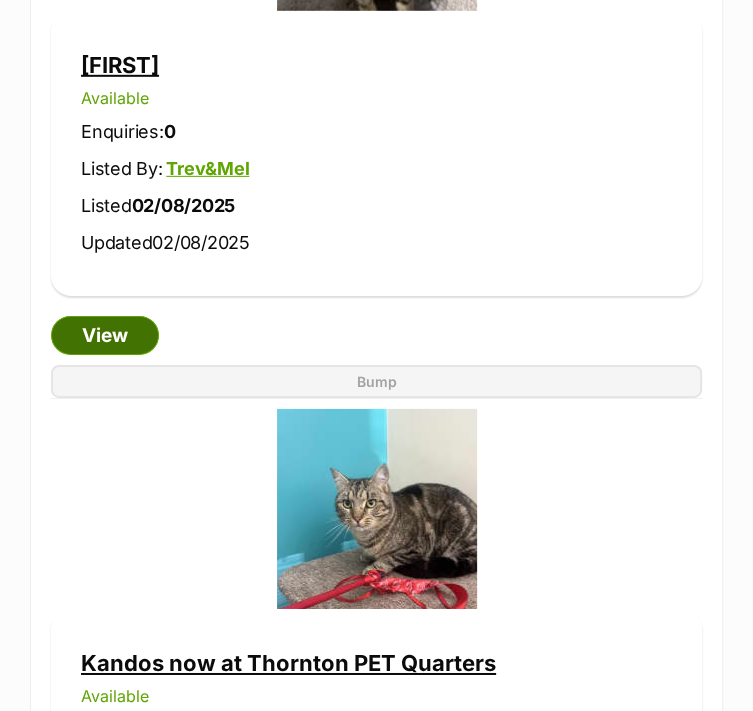 click on "View" at bounding box center [105, 336] 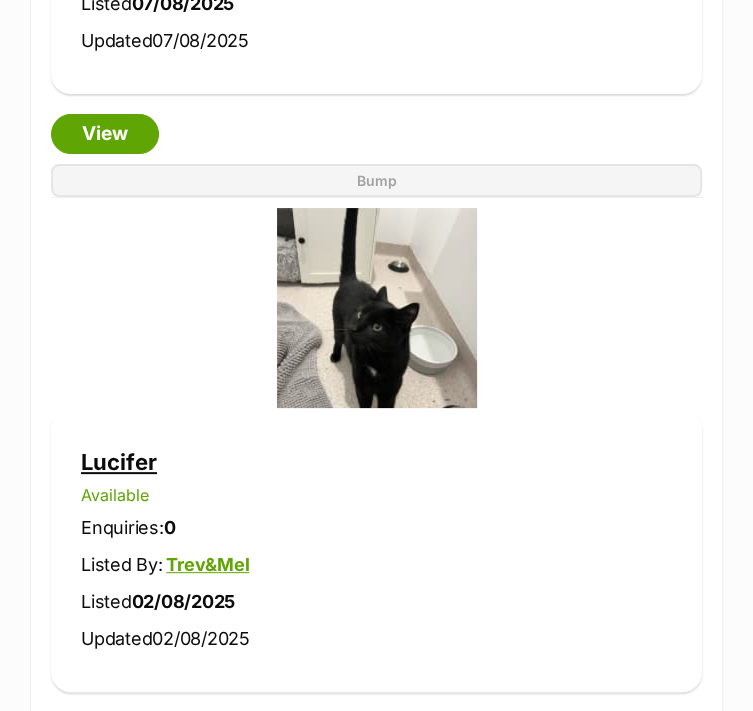 scroll, scrollTop: 4000, scrollLeft: 0, axis: vertical 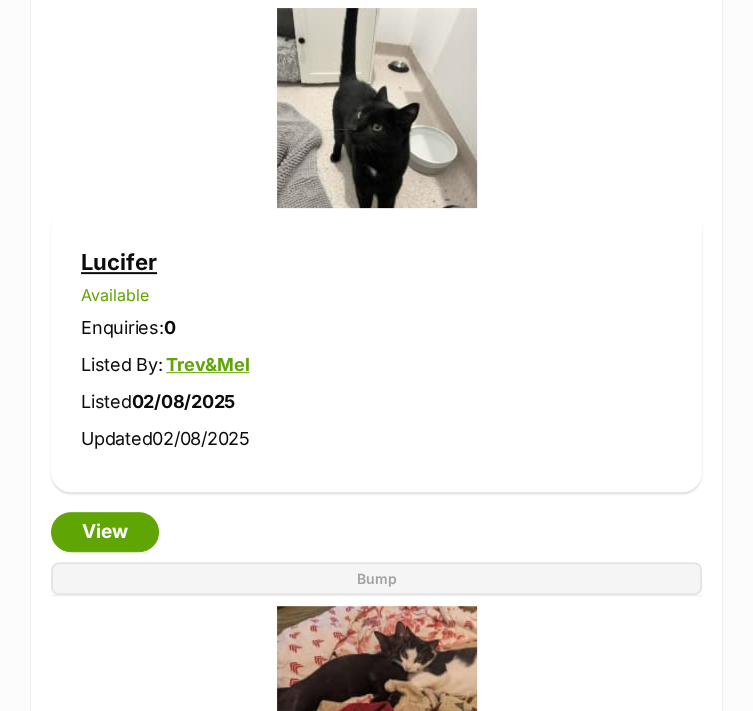 click on "Lucifer" at bounding box center [119, 262] 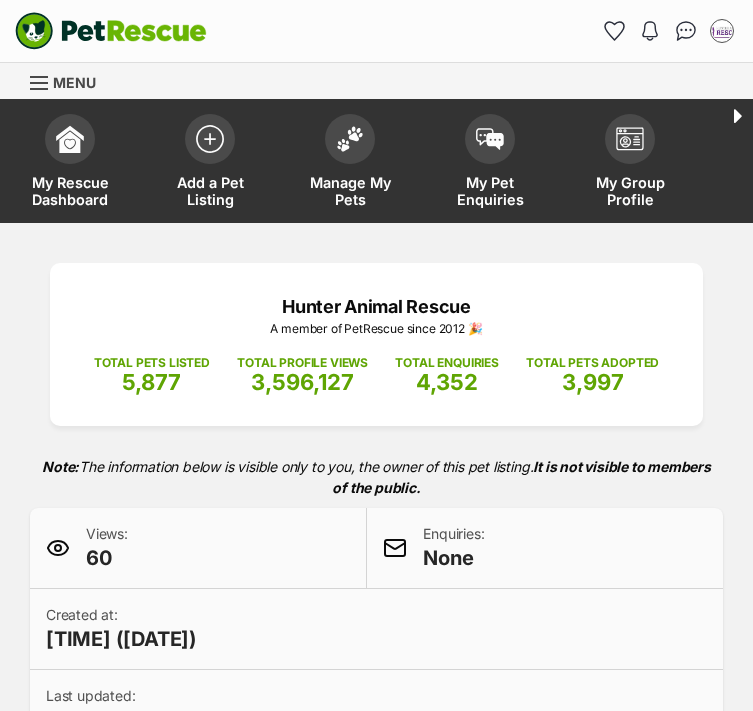 scroll, scrollTop: 0, scrollLeft: 0, axis: both 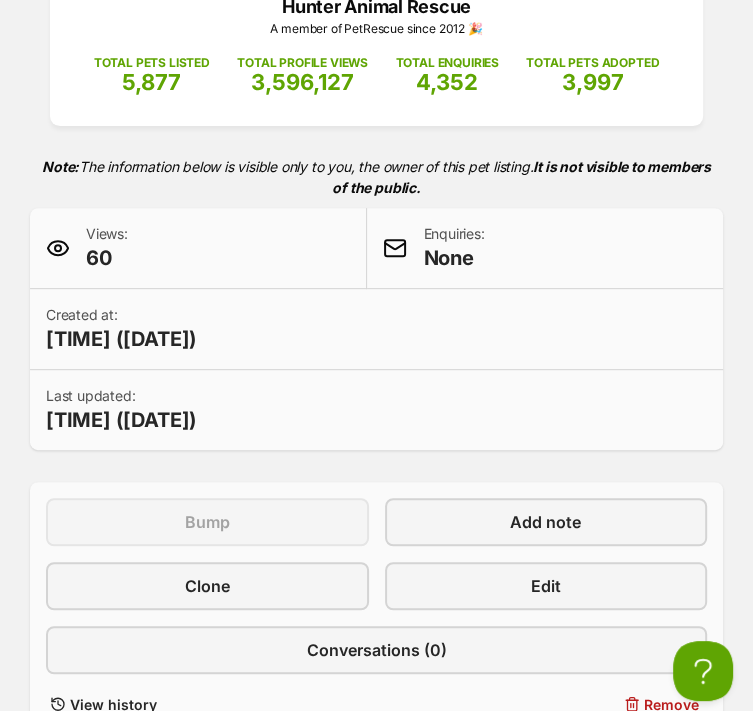 click on "Draft
Available
On hold
Adopted" at bounding box center [376, 833] 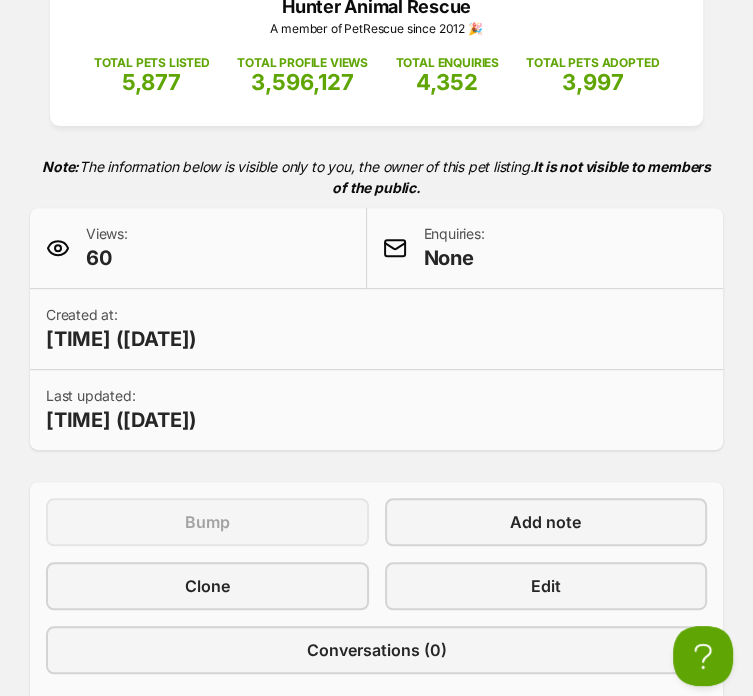 scroll, scrollTop: 0, scrollLeft: 0, axis: both 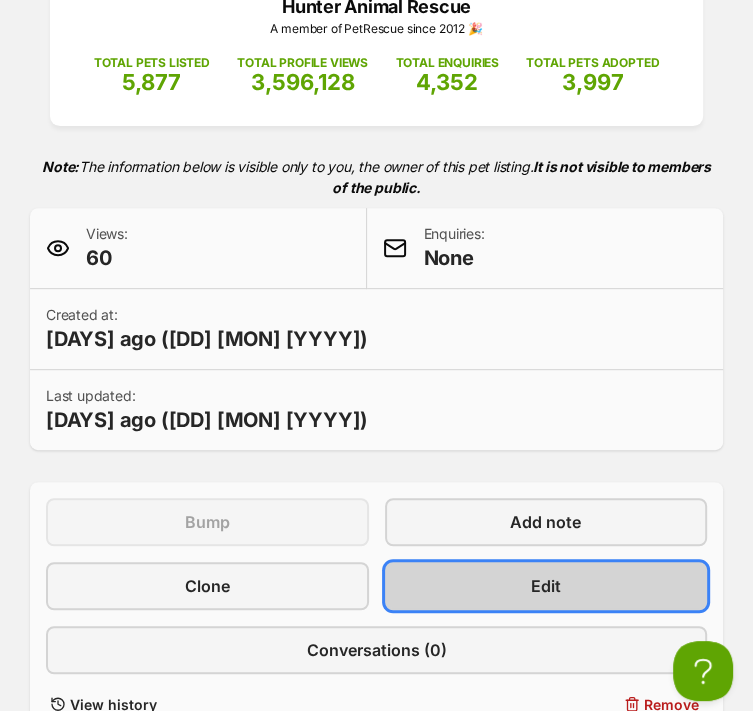 click on "Edit" at bounding box center (546, 586) 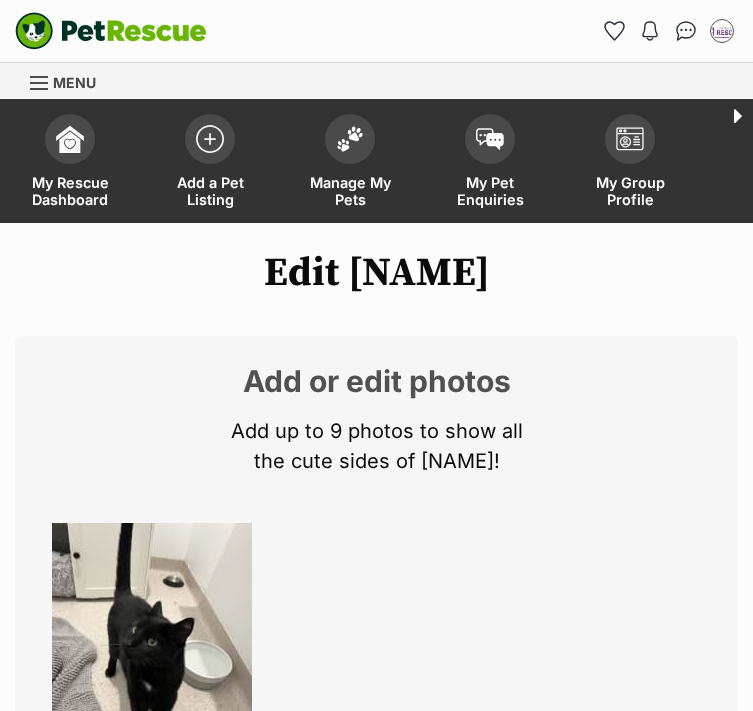 scroll, scrollTop: 400, scrollLeft: 0, axis: vertical 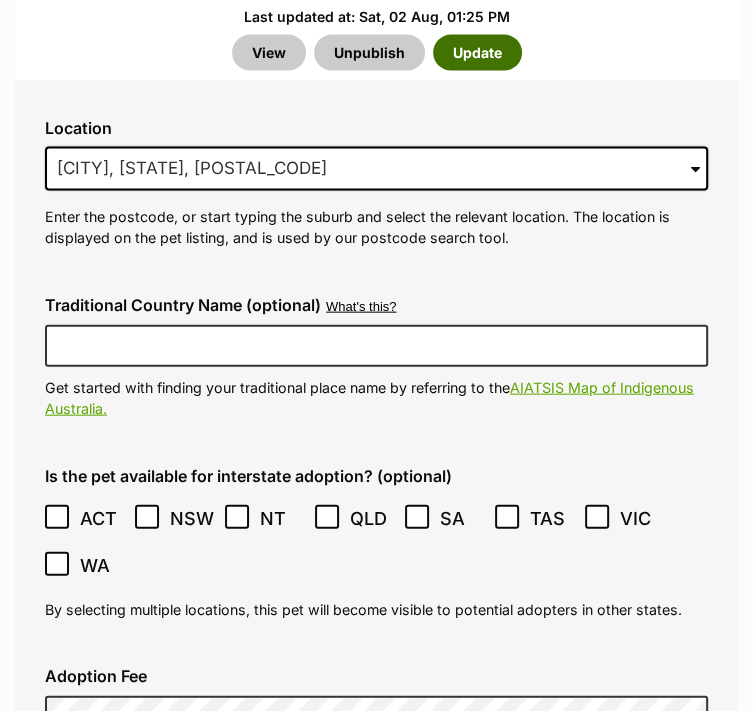 click on "Update" at bounding box center (477, 53) 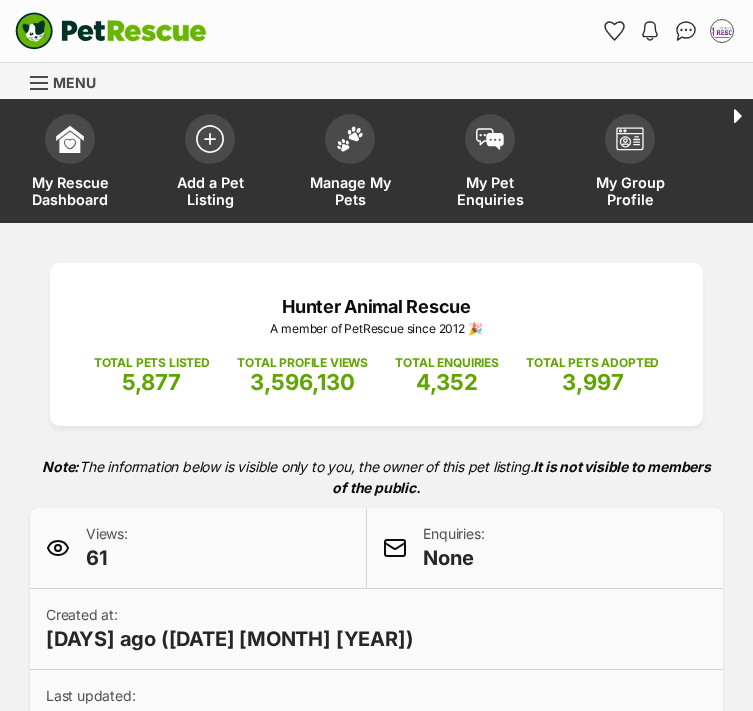 scroll, scrollTop: 0, scrollLeft: 0, axis: both 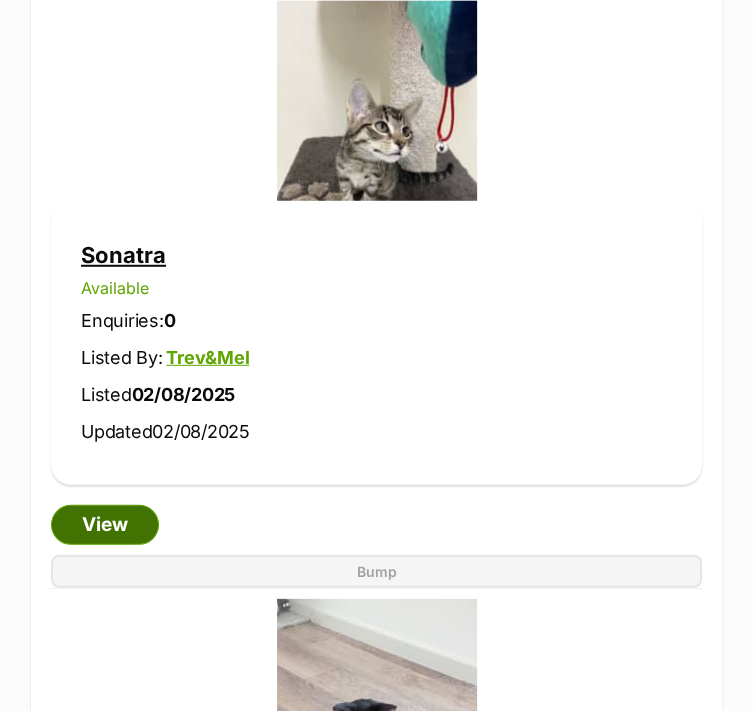 click on "View" at bounding box center (105, 525) 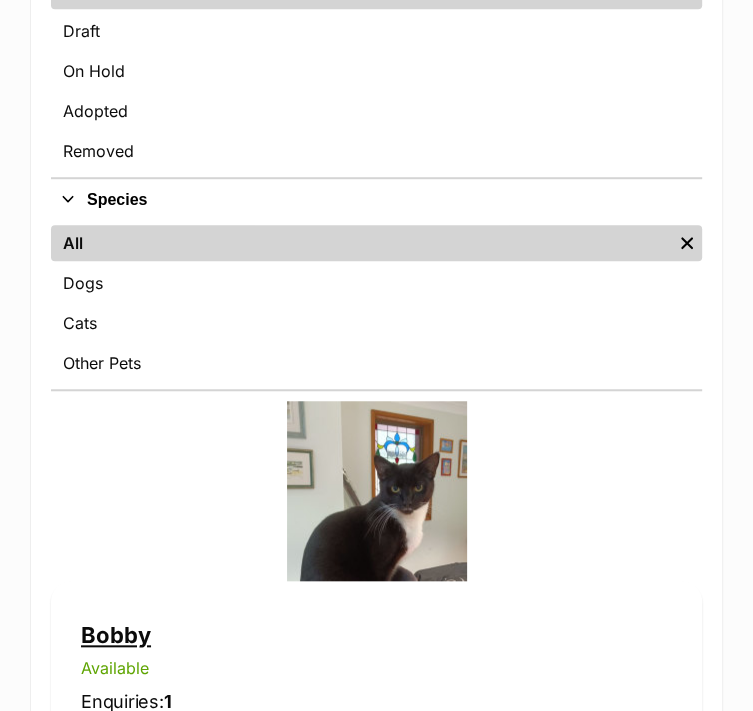 scroll, scrollTop: 300, scrollLeft: 0, axis: vertical 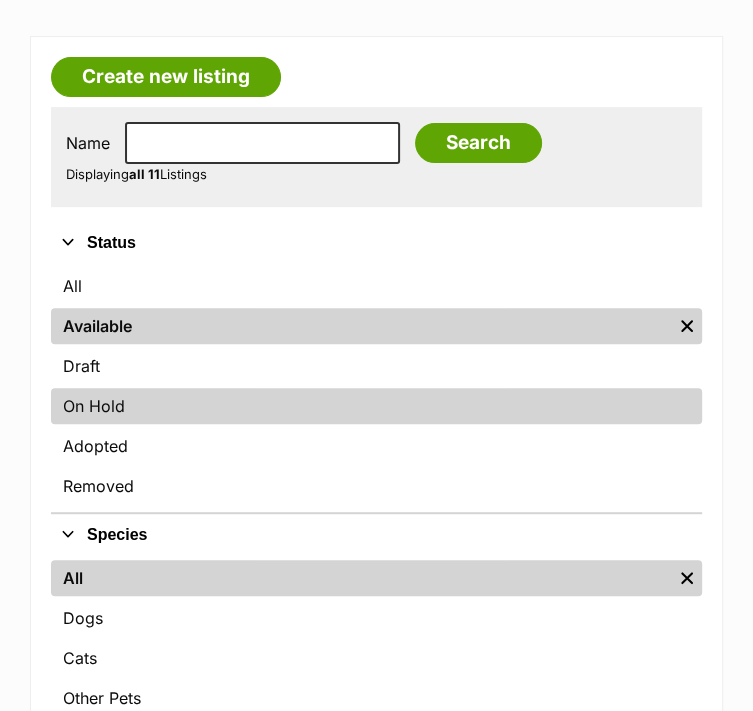 click on "On Hold" at bounding box center (376, 406) 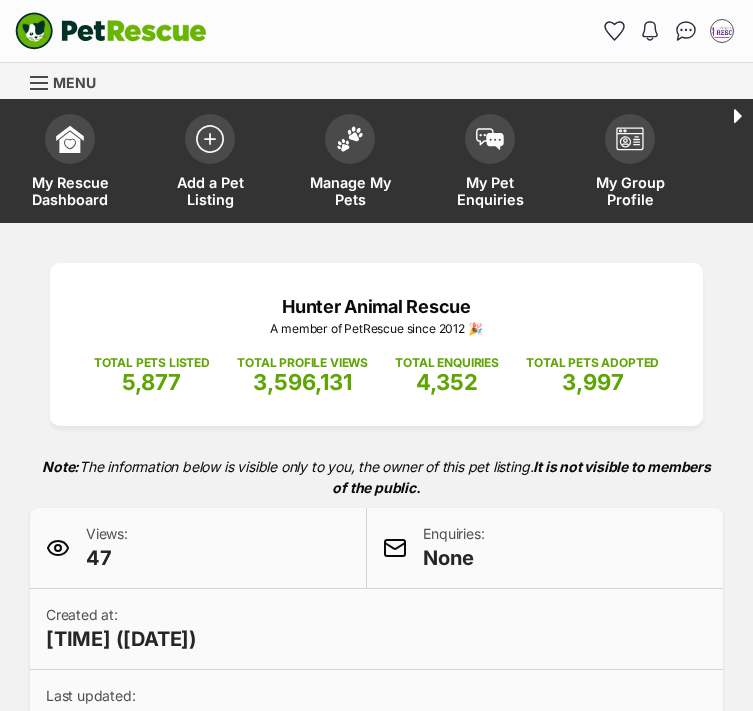 scroll, scrollTop: 0, scrollLeft: 0, axis: both 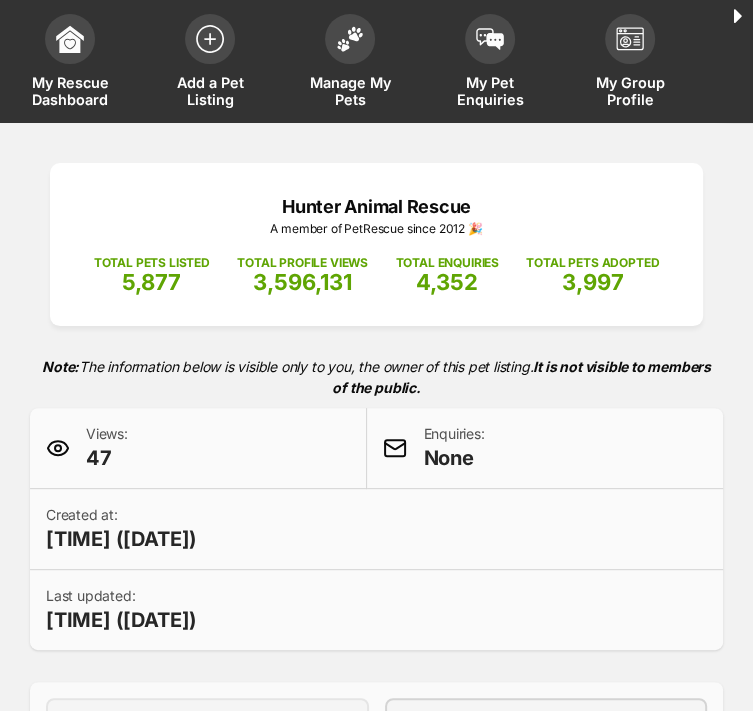 click on "Draft
Available
On hold
Adopted" at bounding box center [376, 1033] 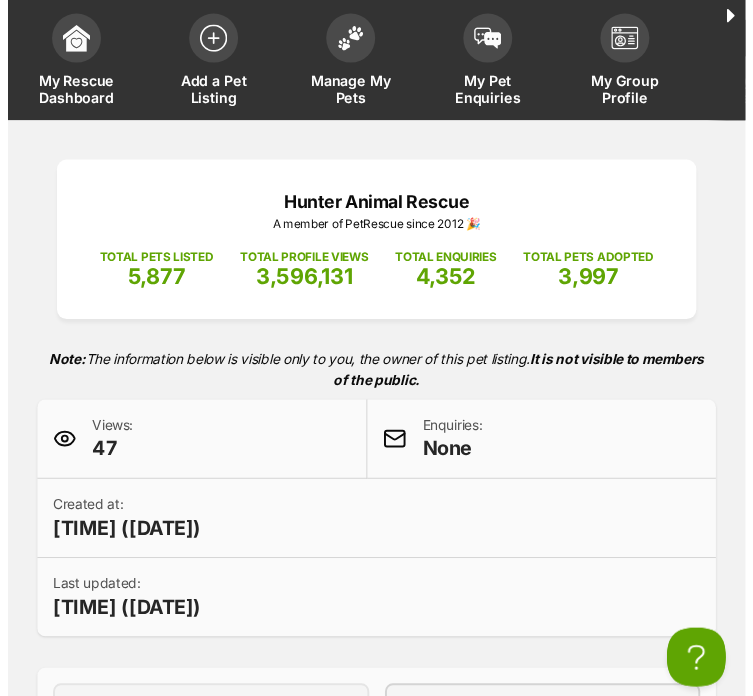 scroll, scrollTop: 0, scrollLeft: 0, axis: both 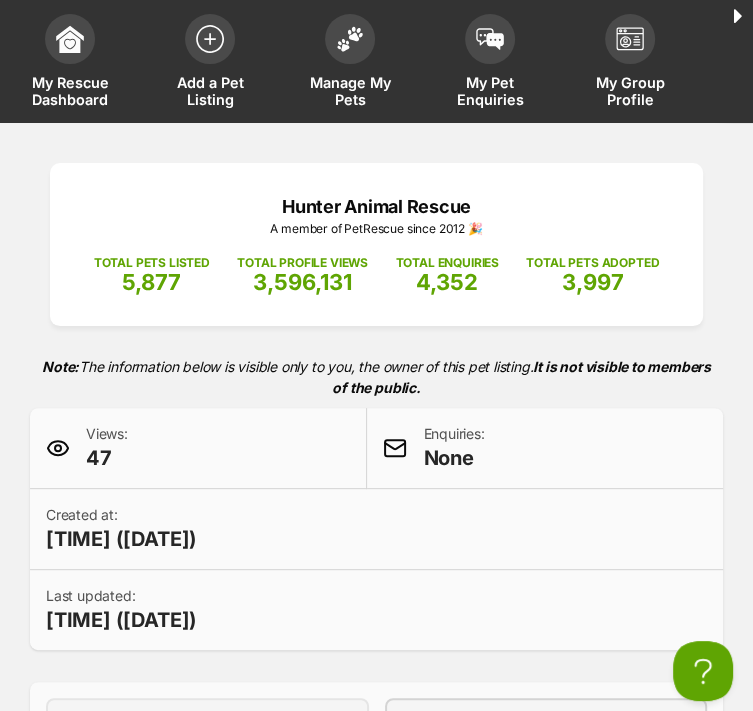 select on "on_hold" 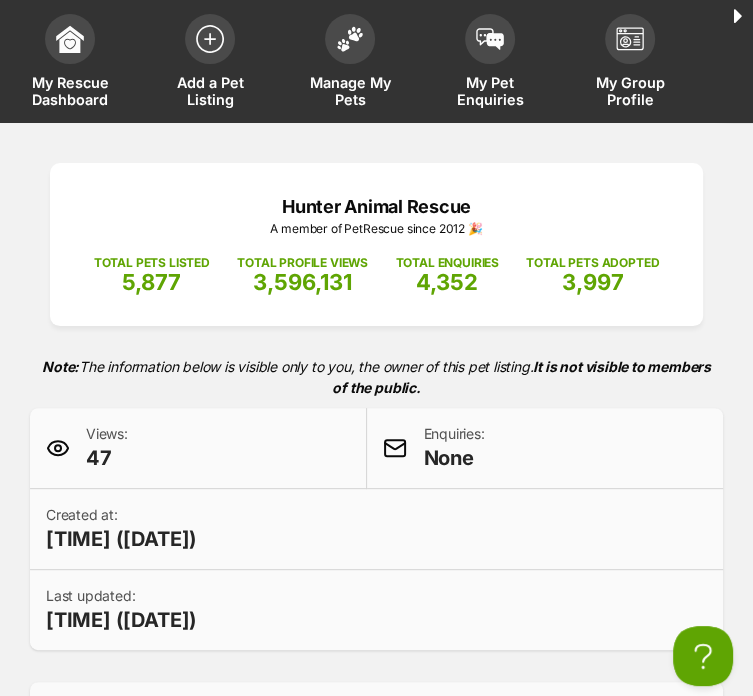 scroll, scrollTop: 0, scrollLeft: 0, axis: both 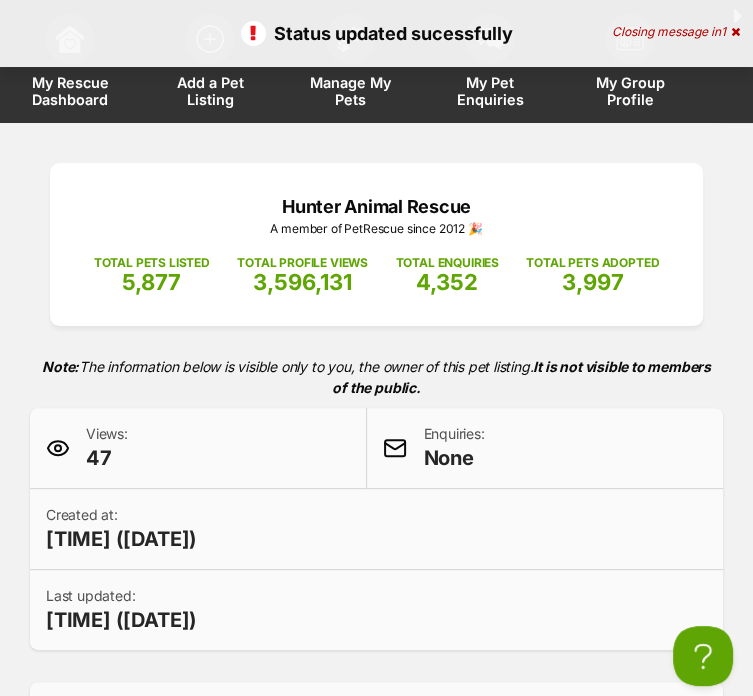click on "Please select a reason
Medical reasons
Reviewing applications
Adoption pending
Other" at bounding box center [376, 1124] 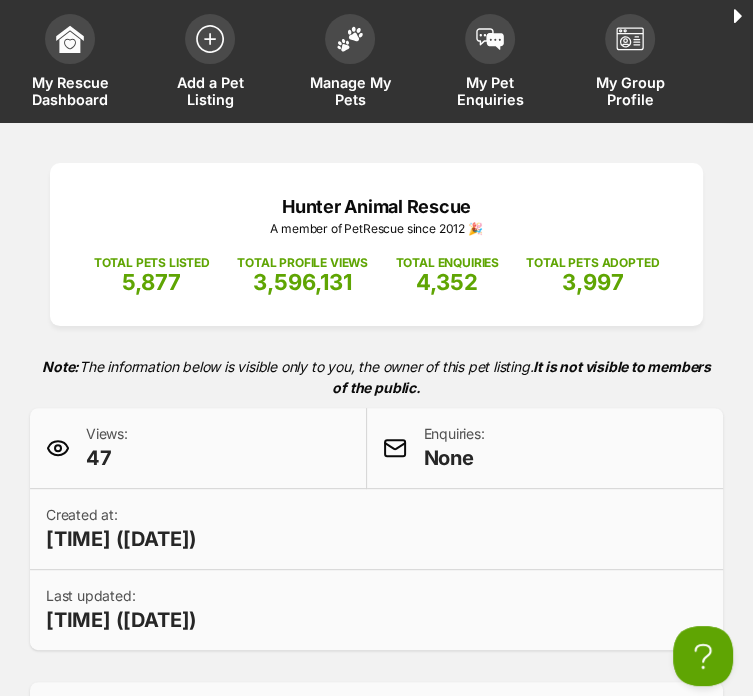 select on "reviewing_applications" 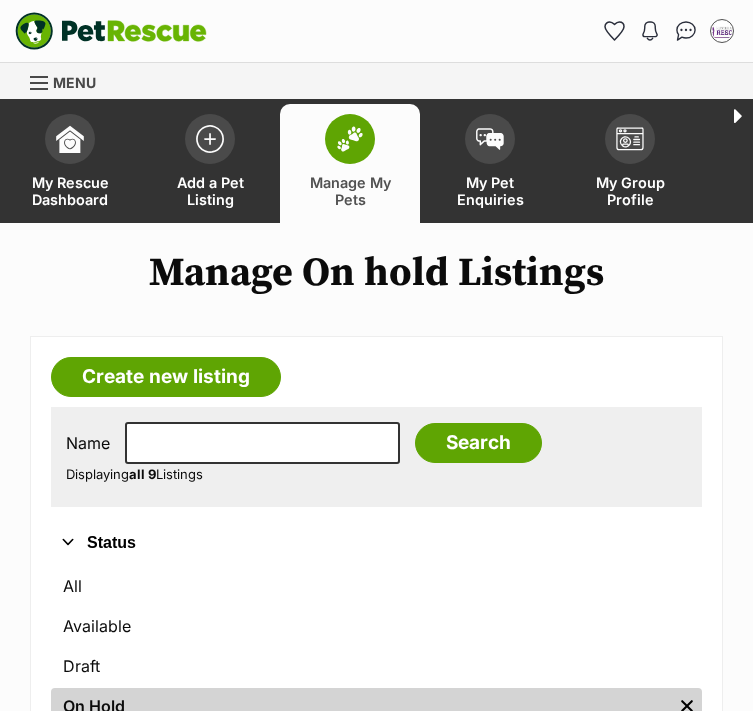 scroll, scrollTop: 500, scrollLeft: 0, axis: vertical 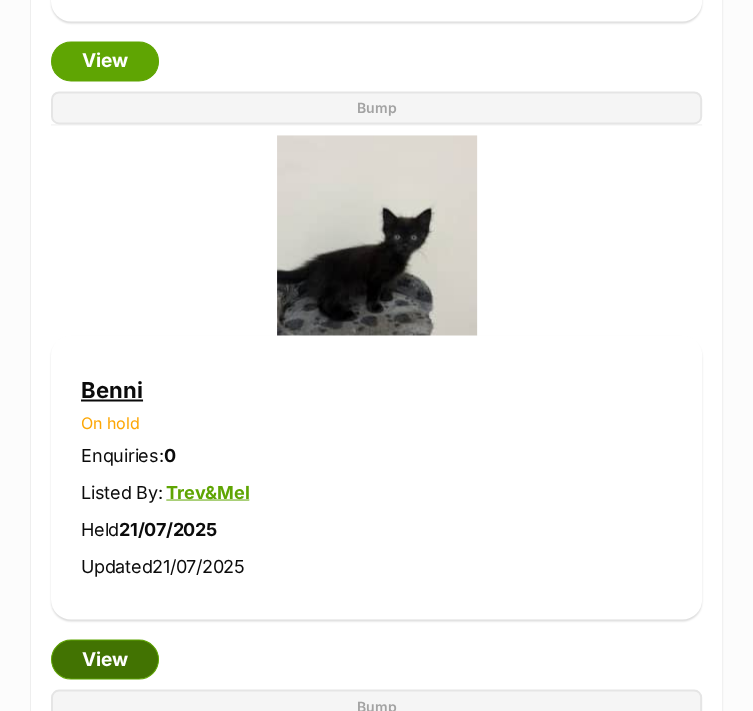 click on "View" at bounding box center [105, 659] 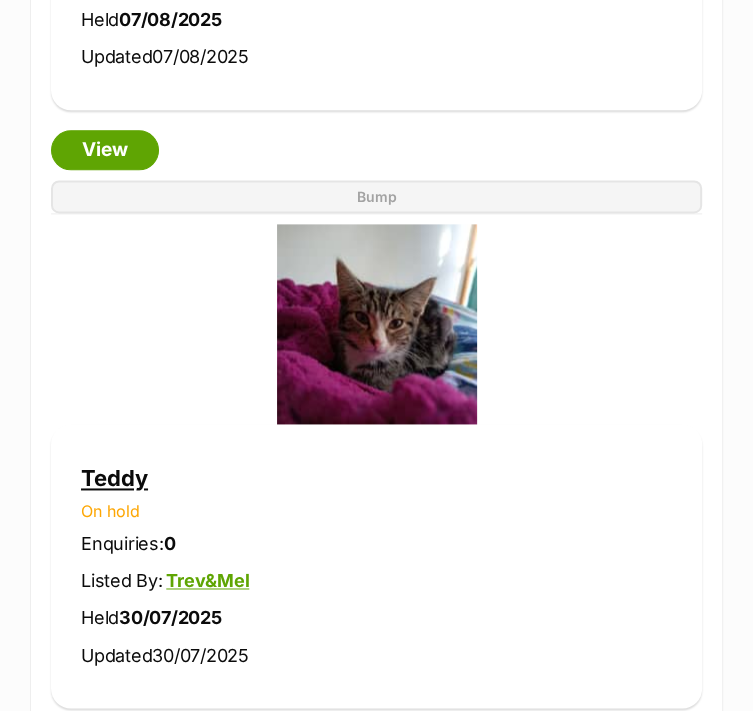 scroll, scrollTop: 5200, scrollLeft: 0, axis: vertical 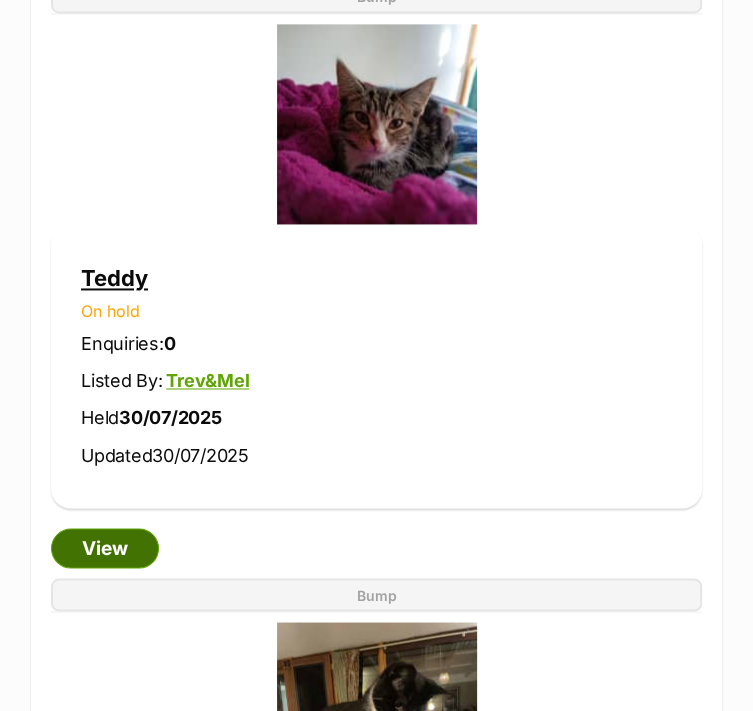 click on "View" at bounding box center [105, 548] 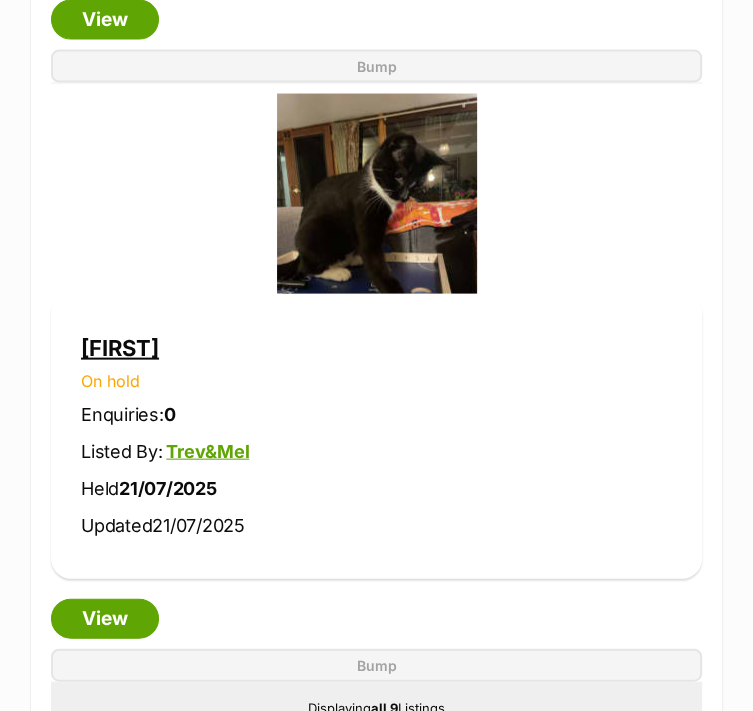 scroll, scrollTop: 5800, scrollLeft: 0, axis: vertical 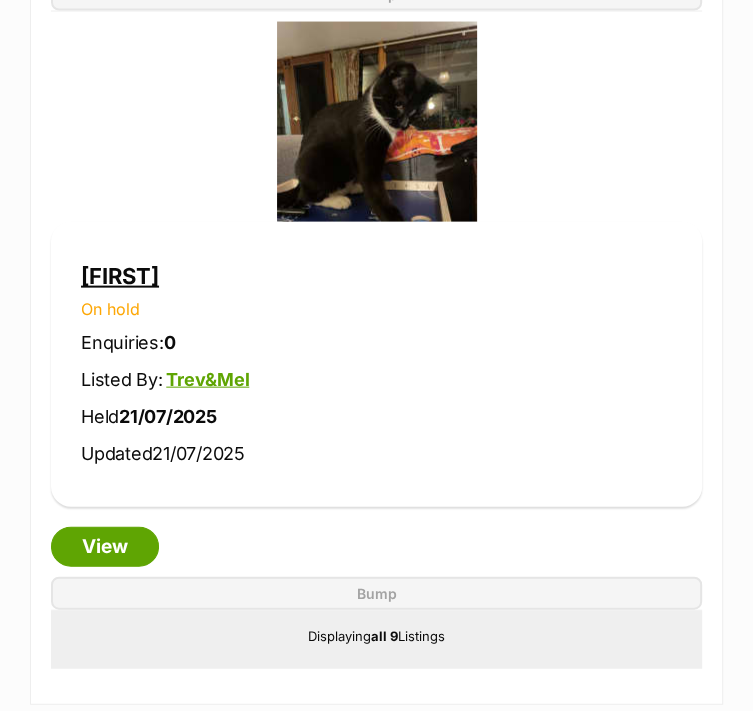 click on "Vivian
On hold
Enquiries:
0
Listed By:
Trev&Mel
Held
21/07/2025
Updated
21/07/2025
View
This pet listing is not active and so can't be bumped
Bump" at bounding box center [376, 316] 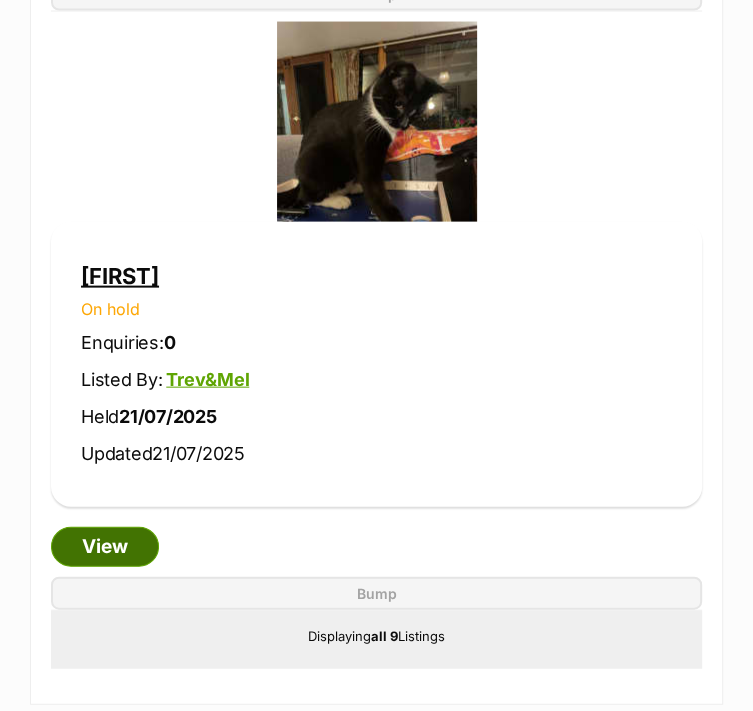 click on "View" at bounding box center (105, 547) 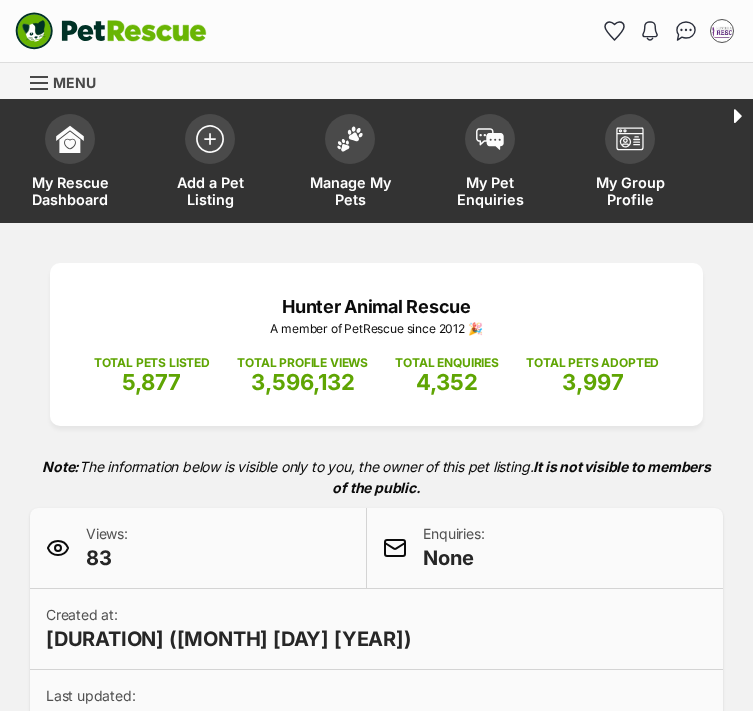 select on "reviewing_applications" 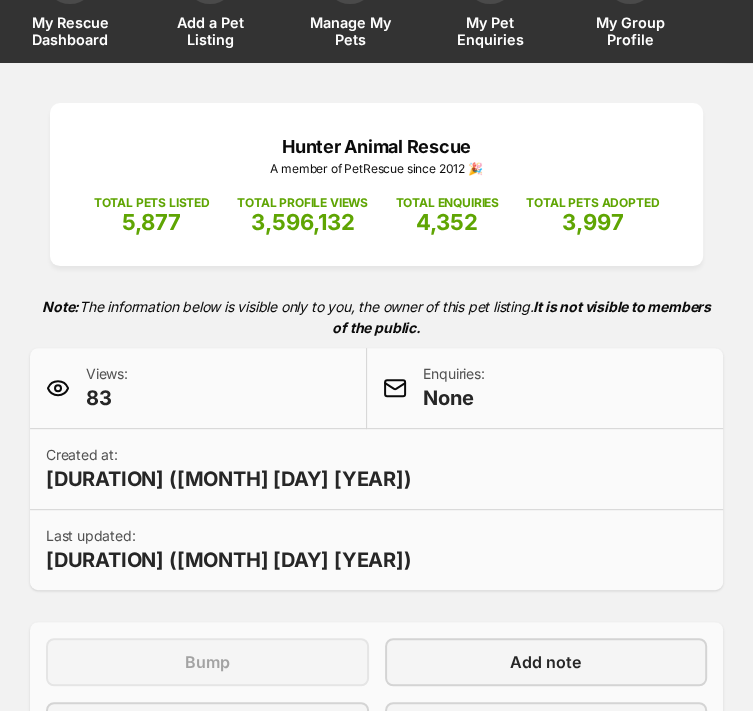 scroll, scrollTop: 0, scrollLeft: 0, axis: both 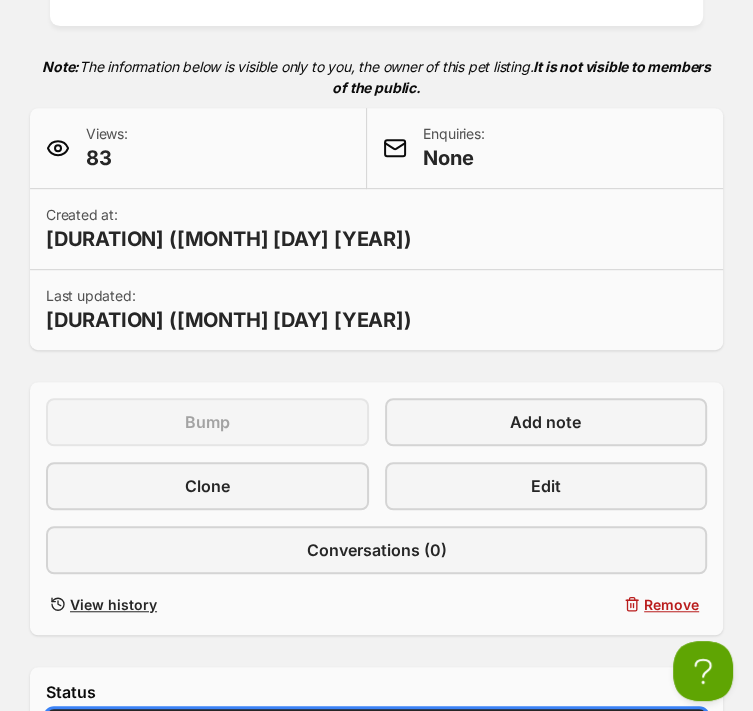 click on "Draft
Available
On hold
Adopted" at bounding box center [376, 733] 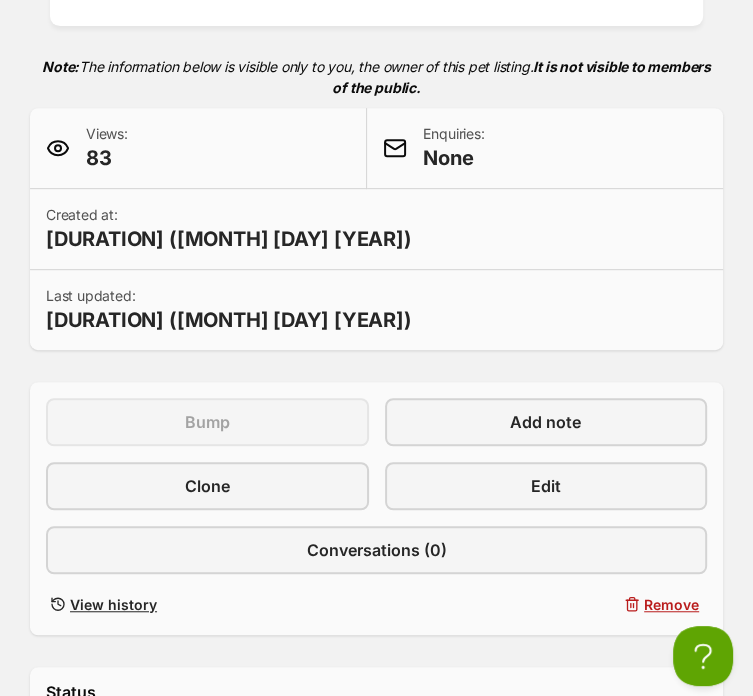 scroll, scrollTop: 0, scrollLeft: 0, axis: both 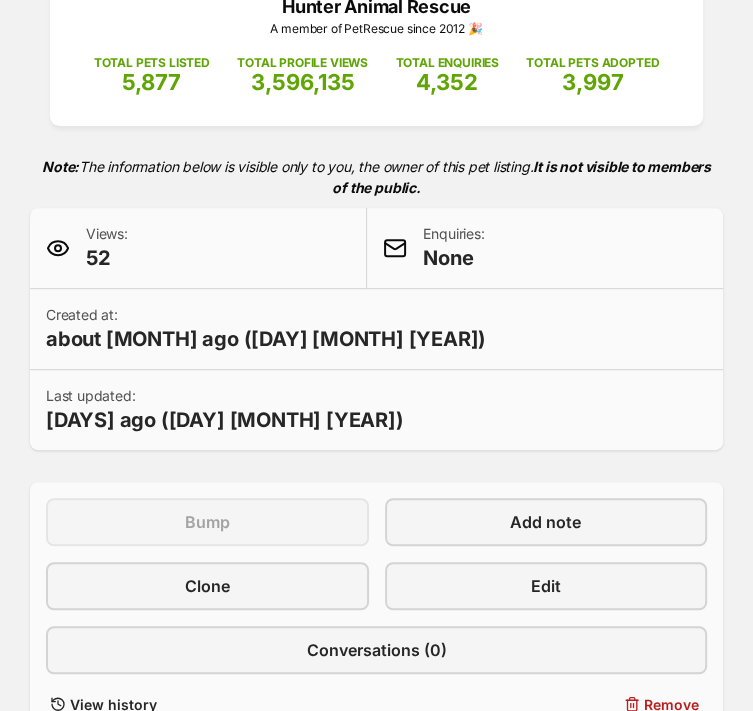 click on "Draft
Available
On hold
Adopted" at bounding box center (376, 833) 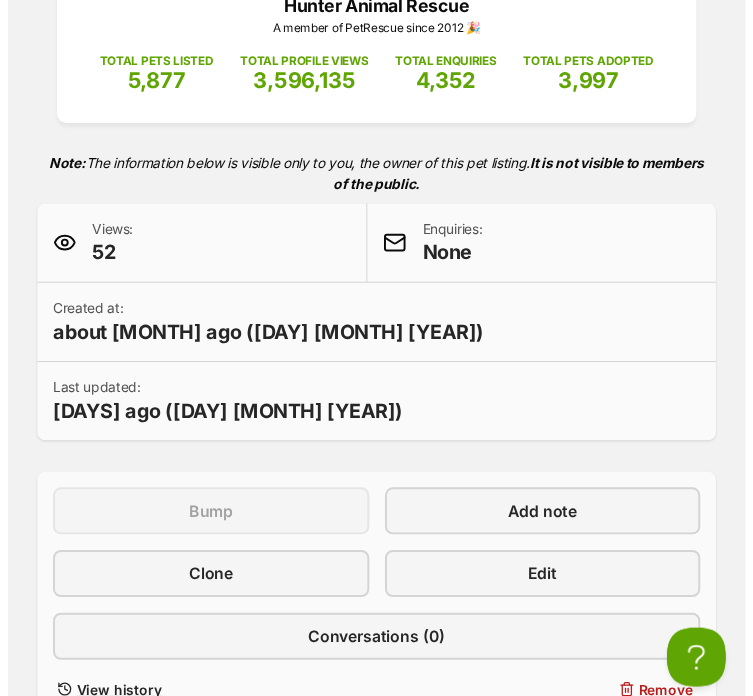 scroll, scrollTop: 0, scrollLeft: 0, axis: both 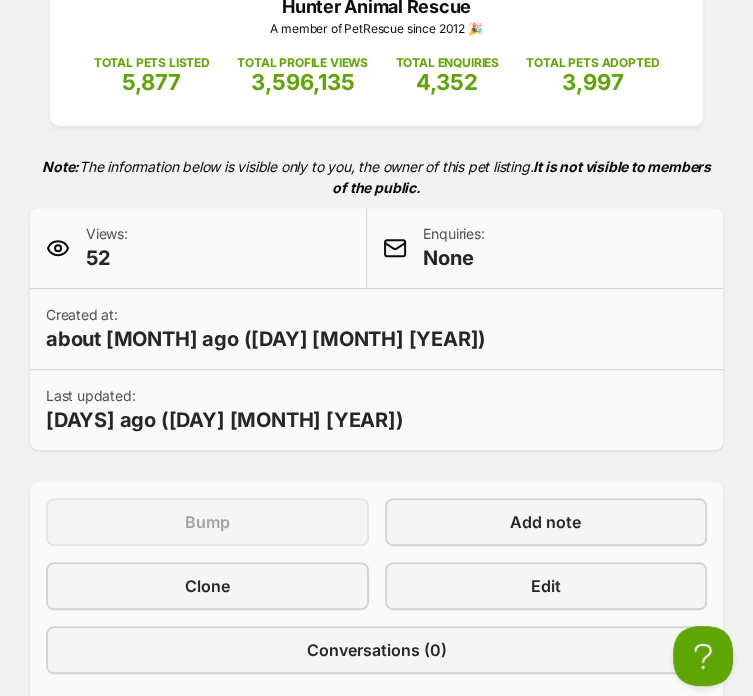 click on "Update status" at bounding box center (376, 897) 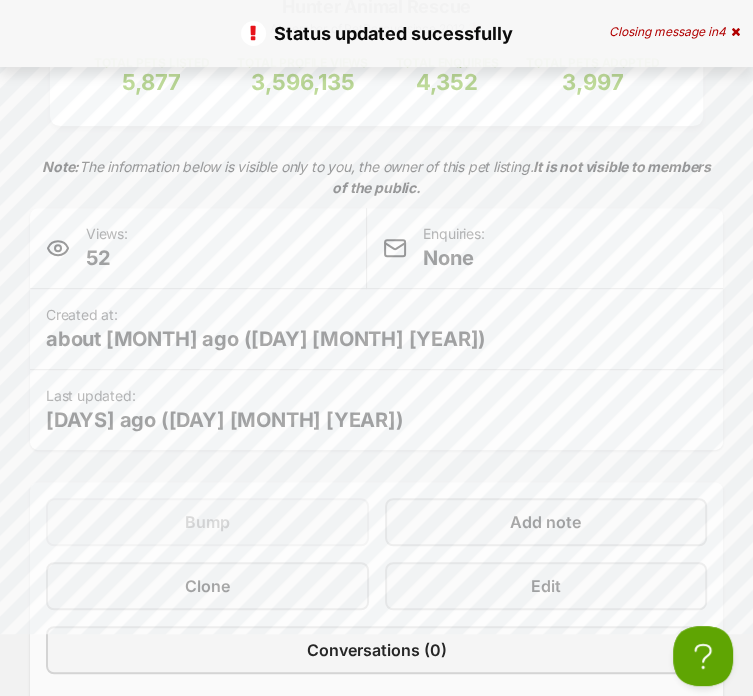 scroll, scrollTop: 0, scrollLeft: 0, axis: both 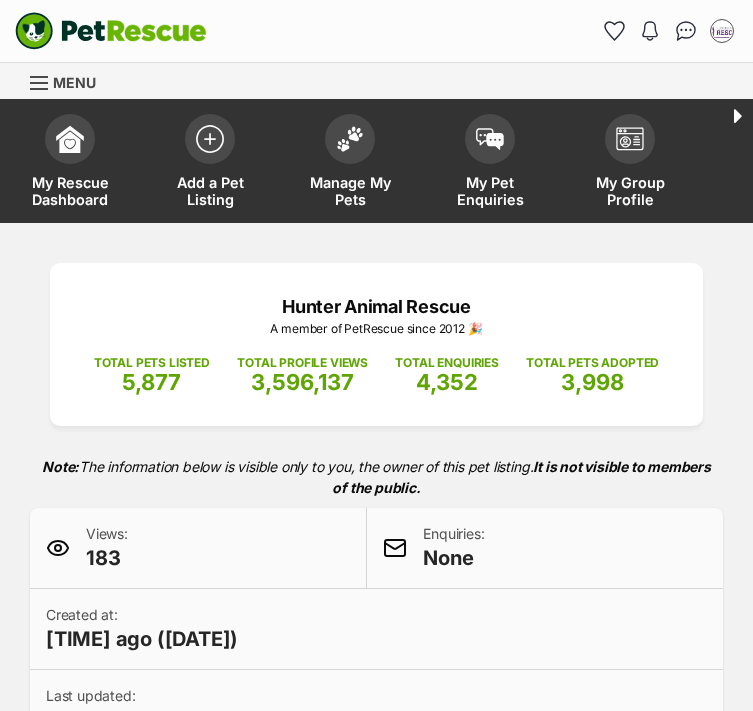 select on "medical" 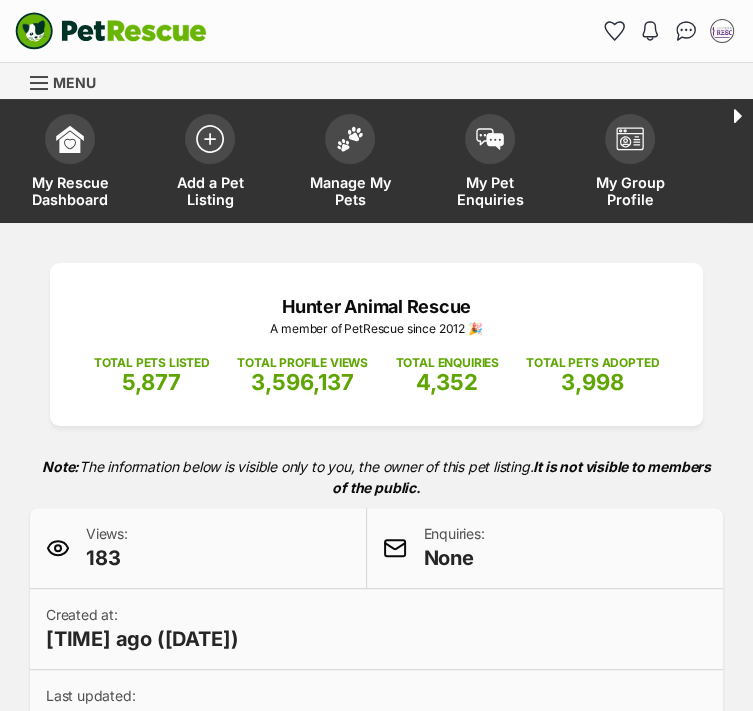 scroll, scrollTop: 0, scrollLeft: 0, axis: both 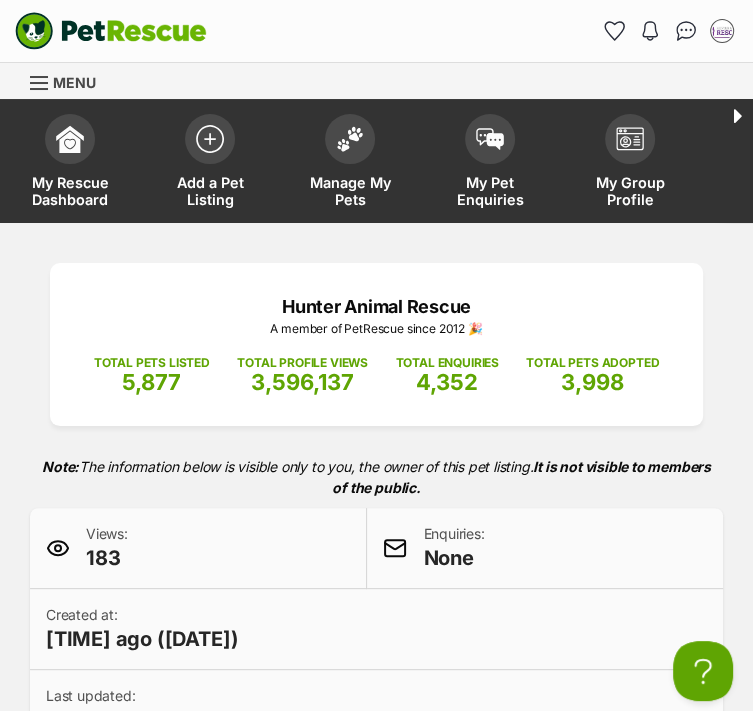 select on "active" 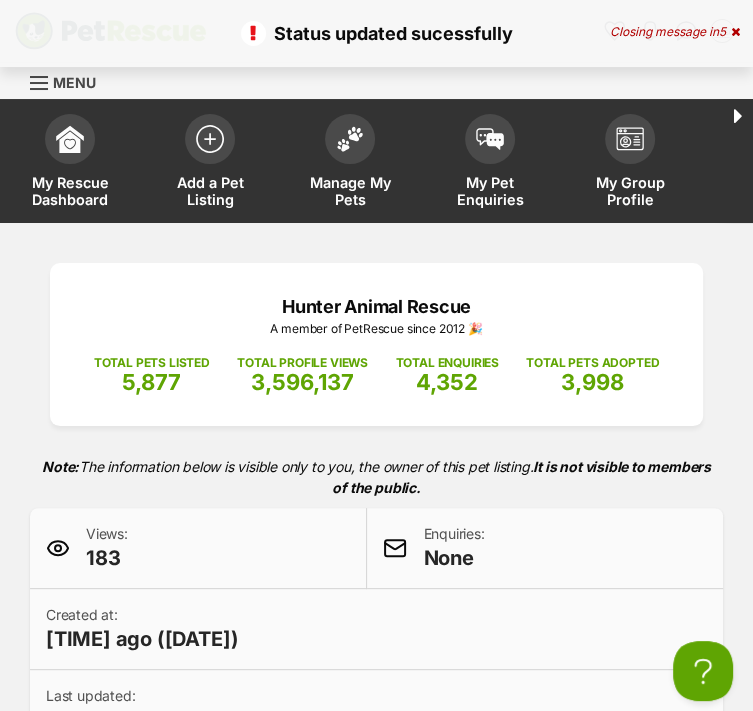 scroll, scrollTop: 0, scrollLeft: 0, axis: both 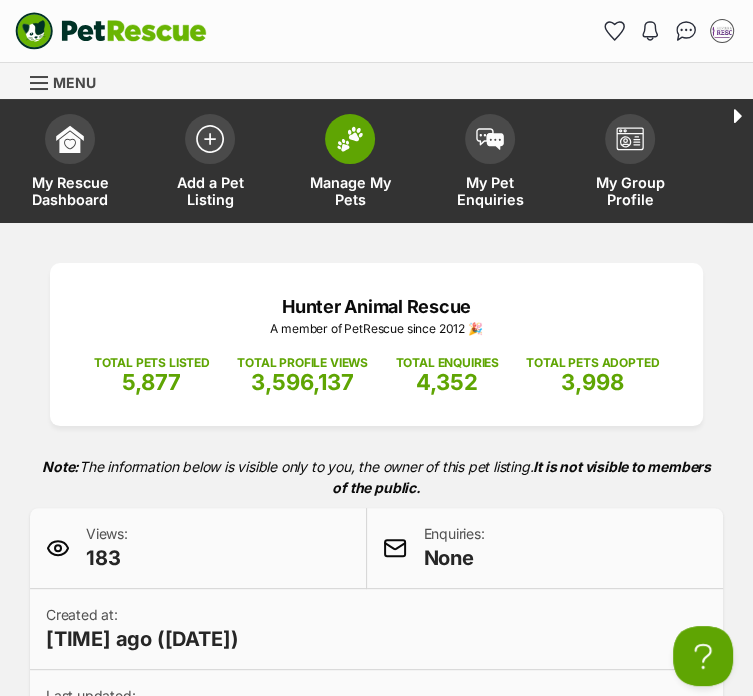 click at bounding box center [350, 139] 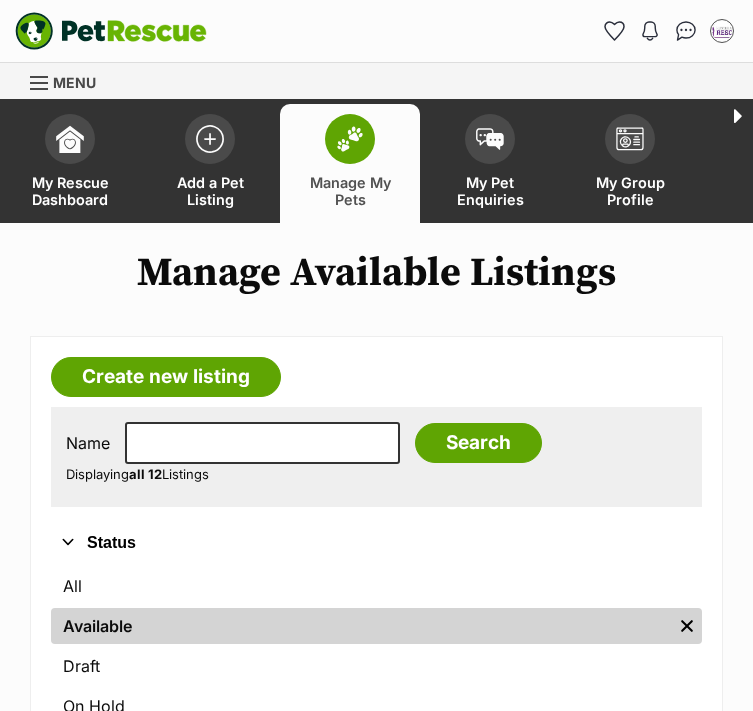 scroll, scrollTop: 0, scrollLeft: 0, axis: both 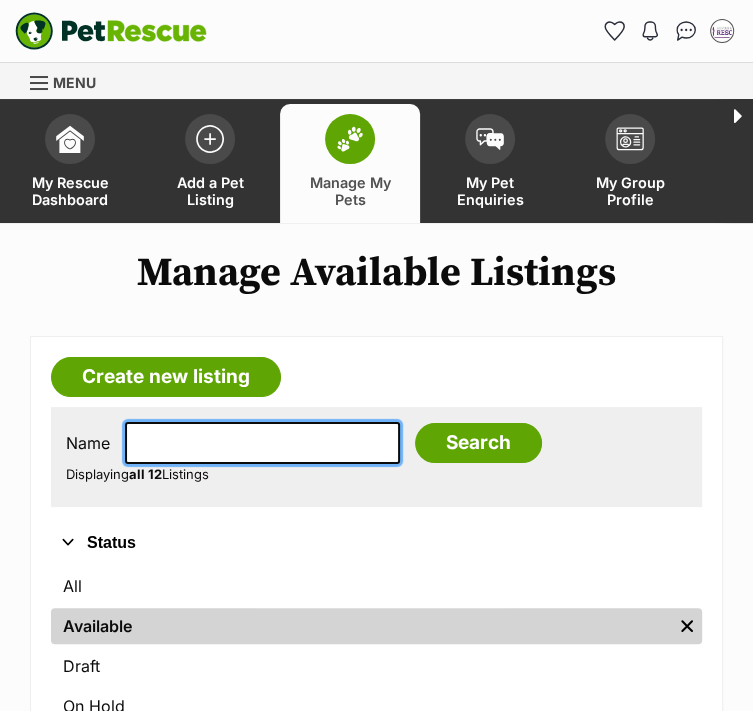 click at bounding box center [262, 443] 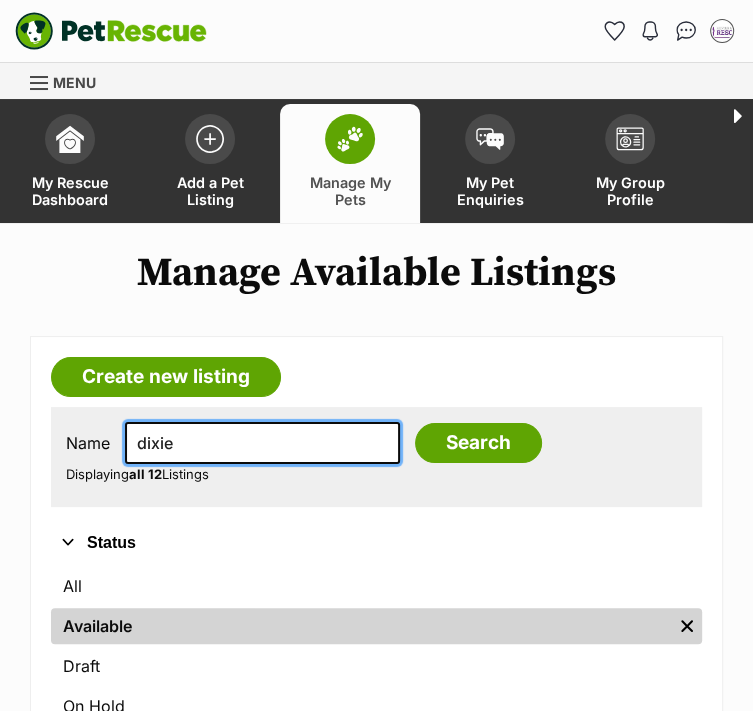 type on "dixie" 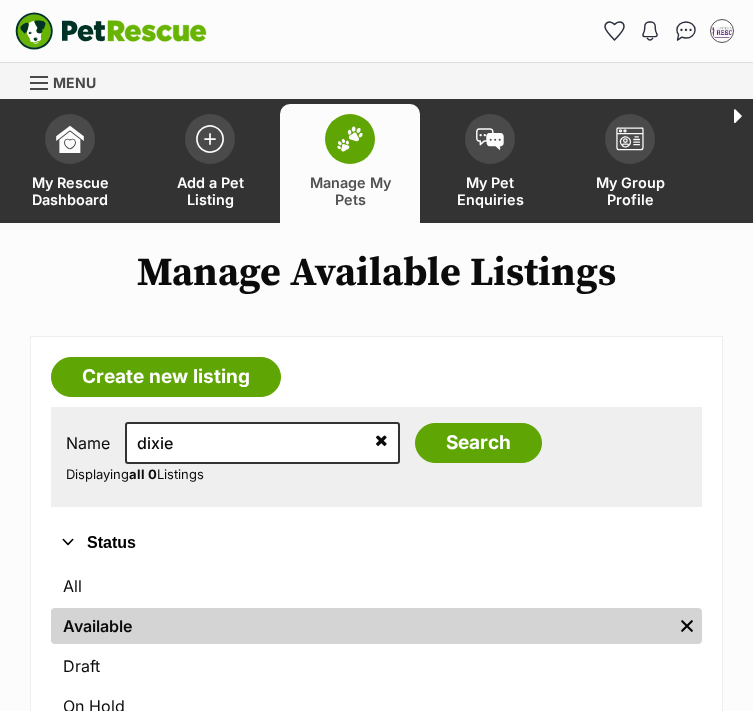 scroll, scrollTop: 0, scrollLeft: 0, axis: both 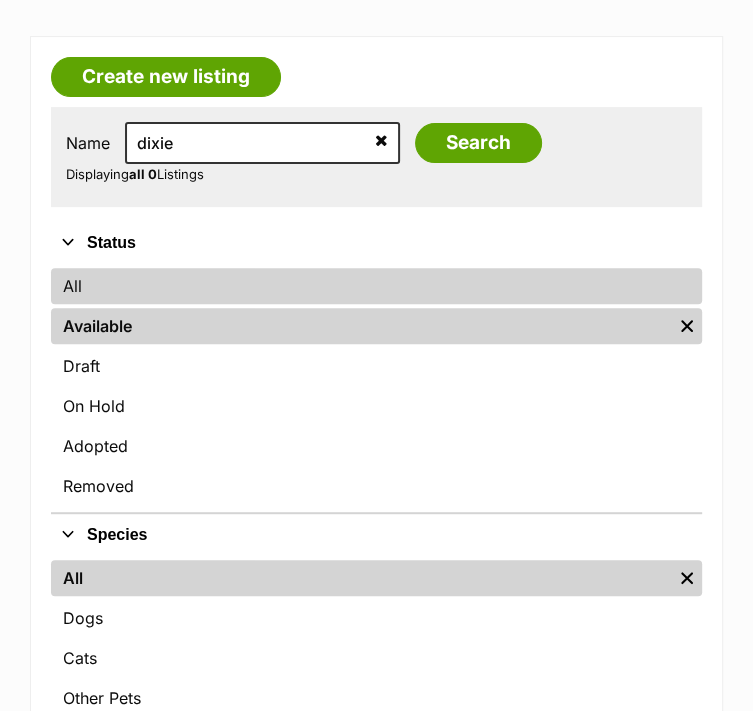 click on "All" at bounding box center [376, 286] 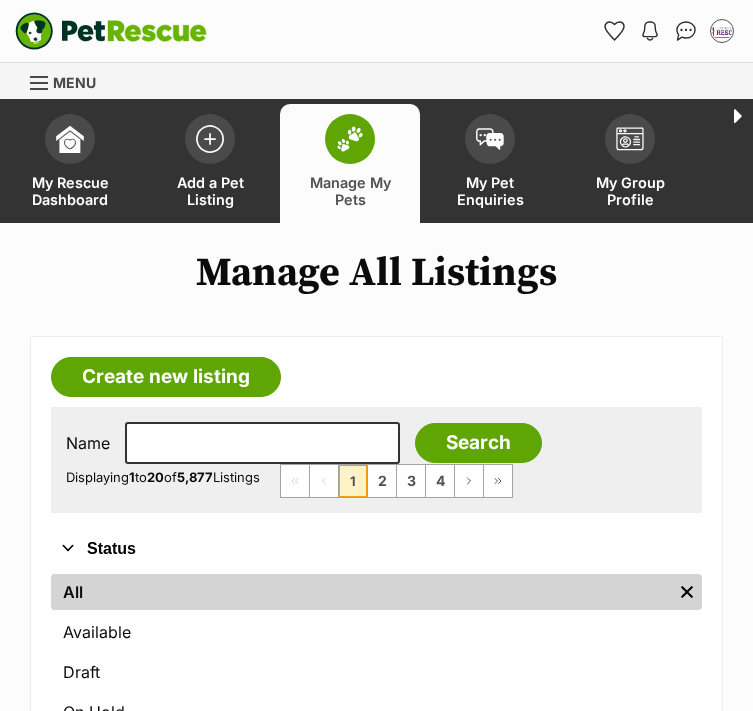 scroll, scrollTop: 0, scrollLeft: 0, axis: both 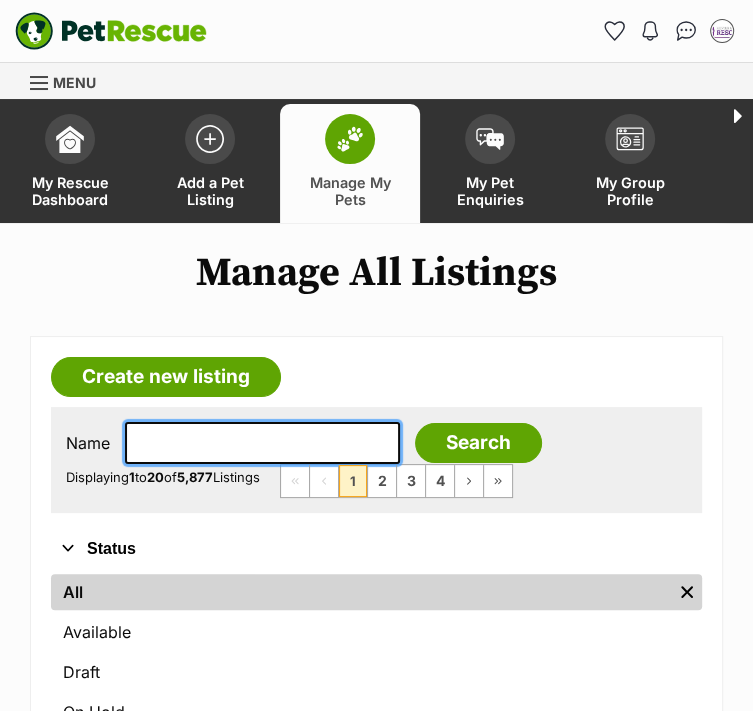 click at bounding box center (262, 443) 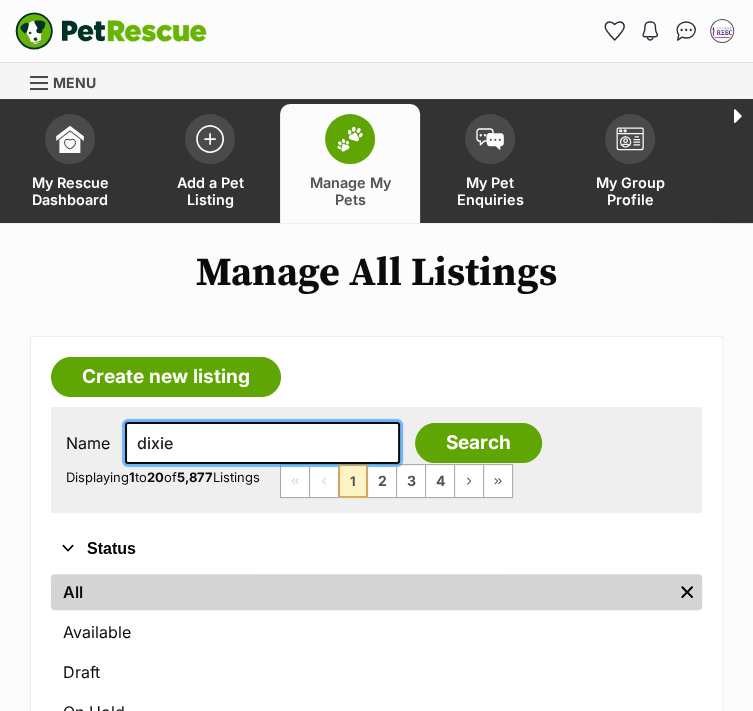 type on "dixie" 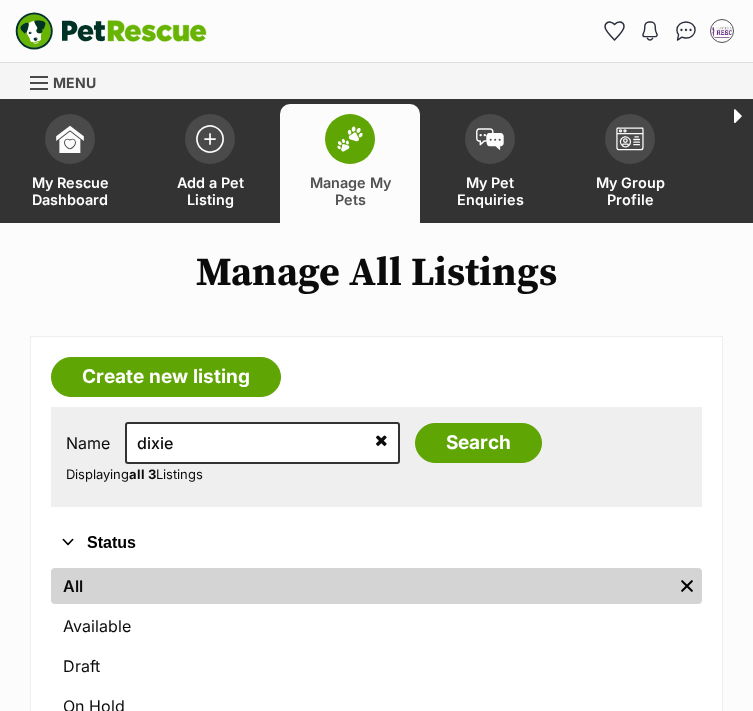 scroll, scrollTop: 0, scrollLeft: 0, axis: both 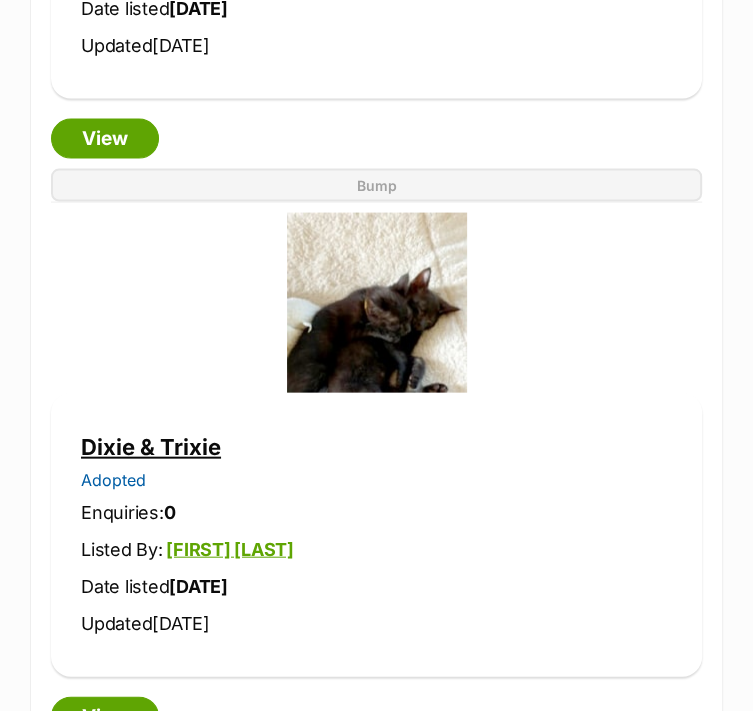 click on "Dixie & Trixie" at bounding box center [151, 447] 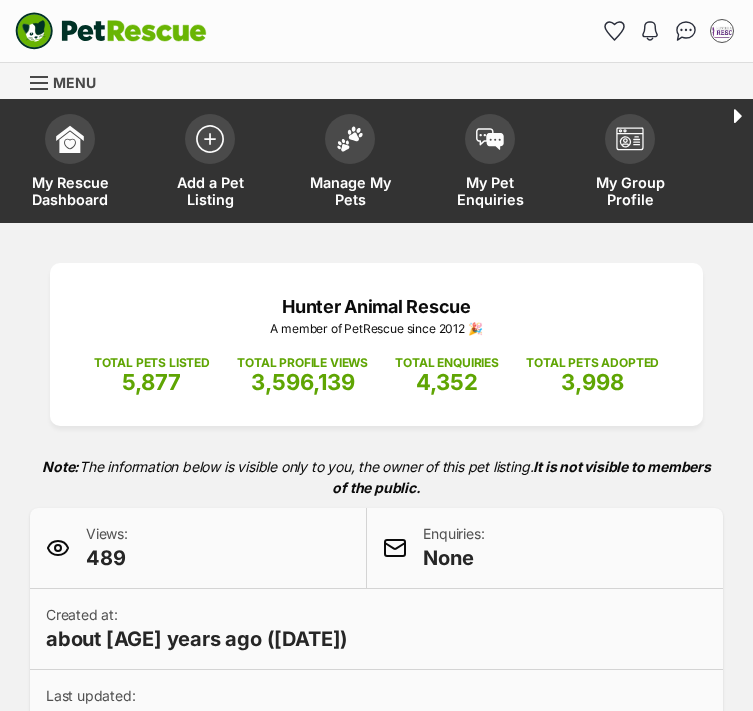 scroll, scrollTop: 129, scrollLeft: 0, axis: vertical 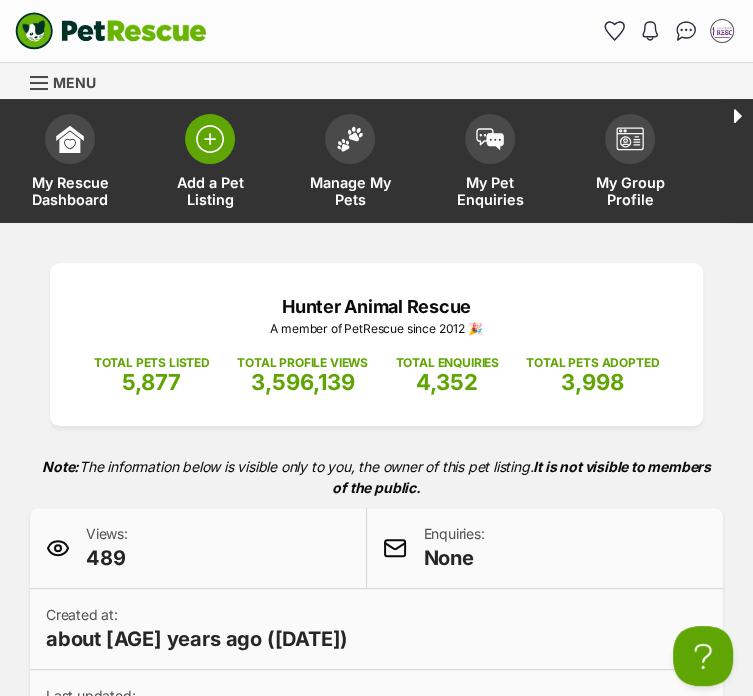 click at bounding box center (210, 139) 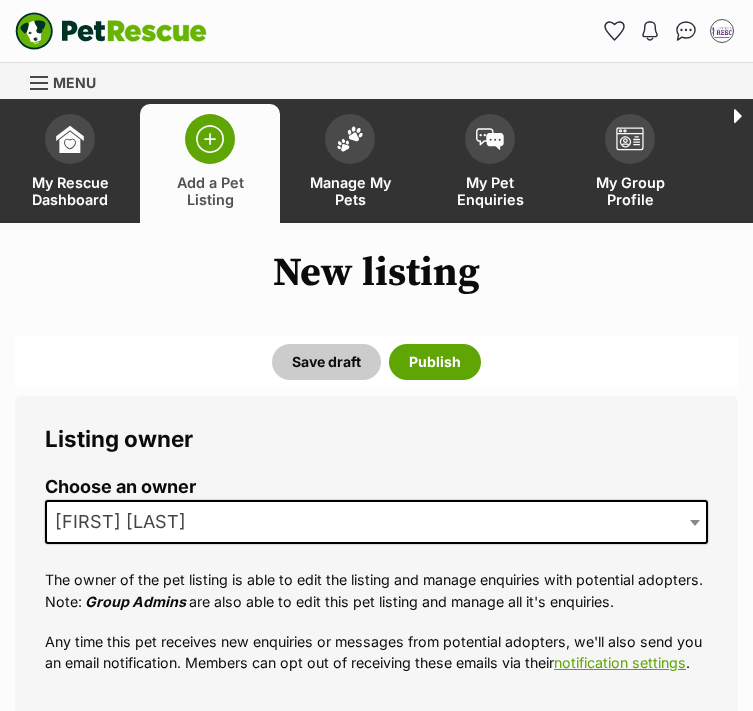 scroll, scrollTop: 0, scrollLeft: 0, axis: both 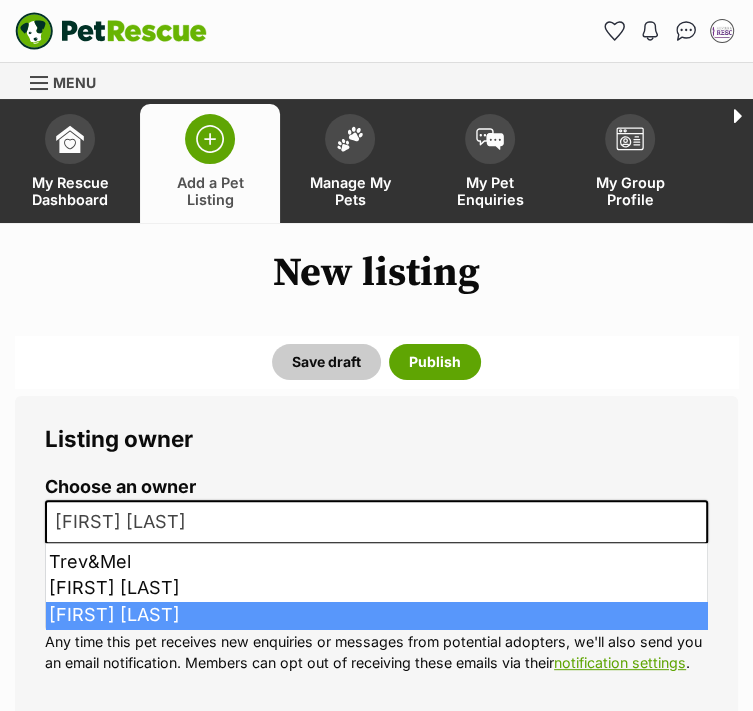 click on "[FIRST] [LAST]" at bounding box center (376, 522) 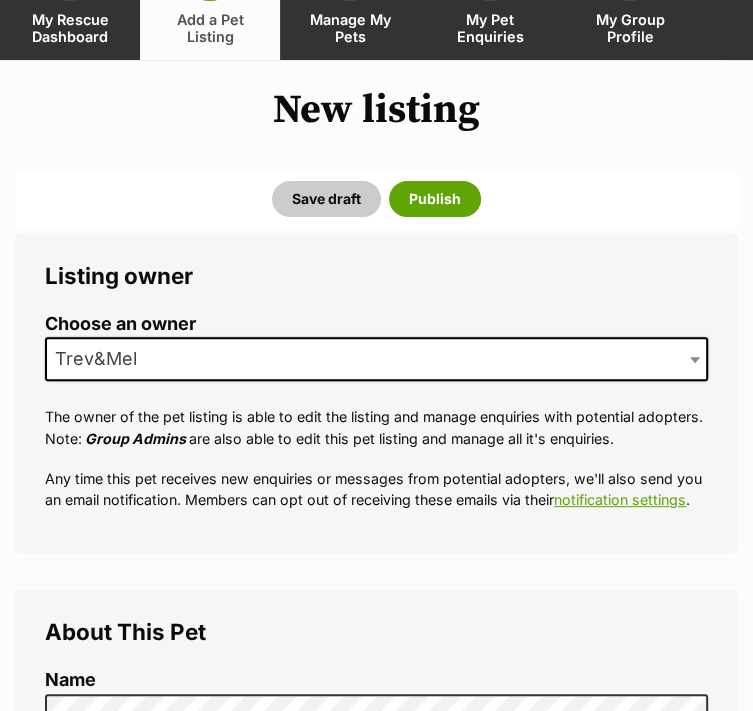 scroll, scrollTop: 300, scrollLeft: 0, axis: vertical 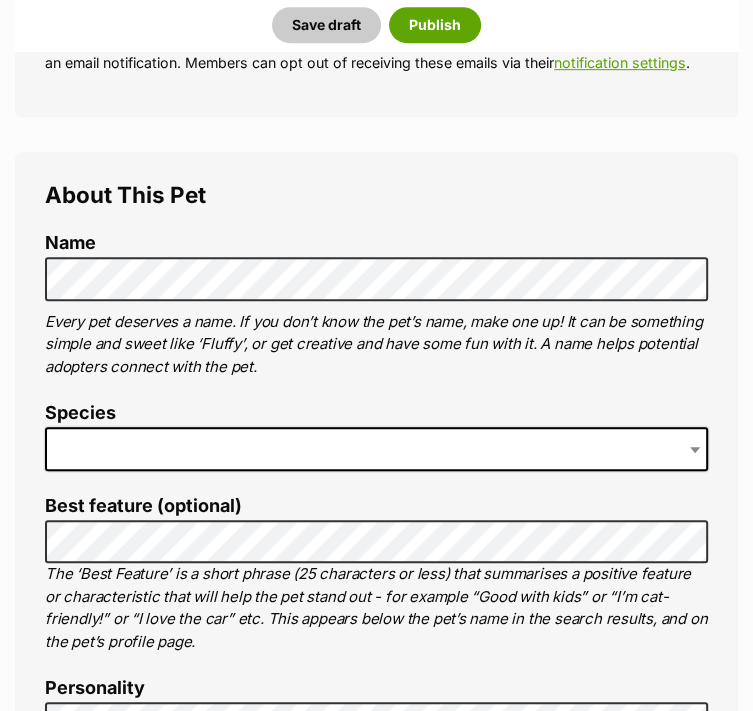 click on "Species" at bounding box center (376, 413) 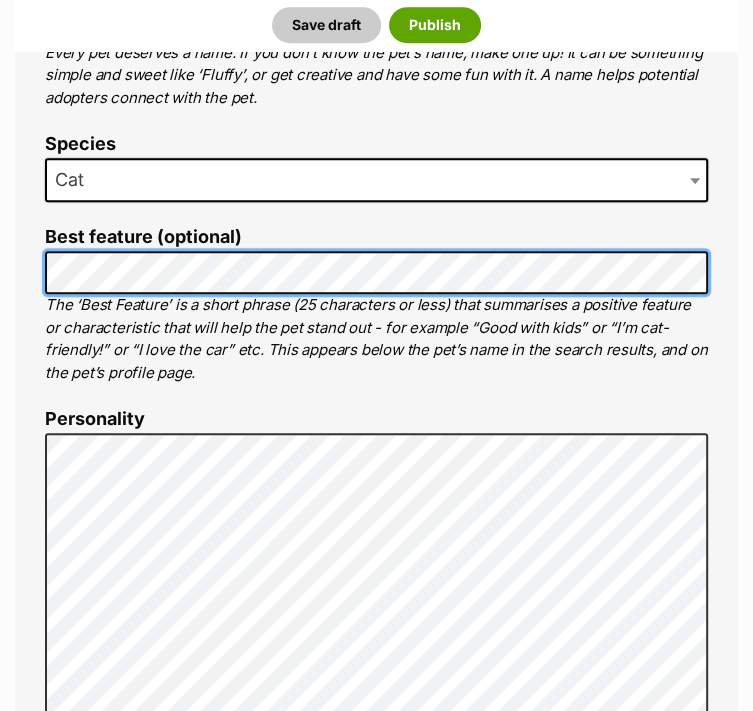 scroll, scrollTop: 900, scrollLeft: 0, axis: vertical 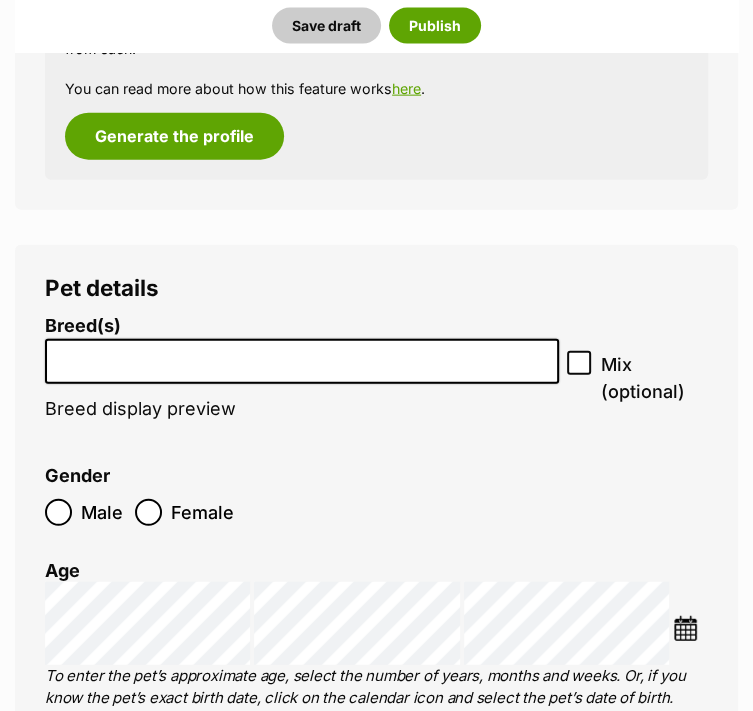 click at bounding box center [302, 356] 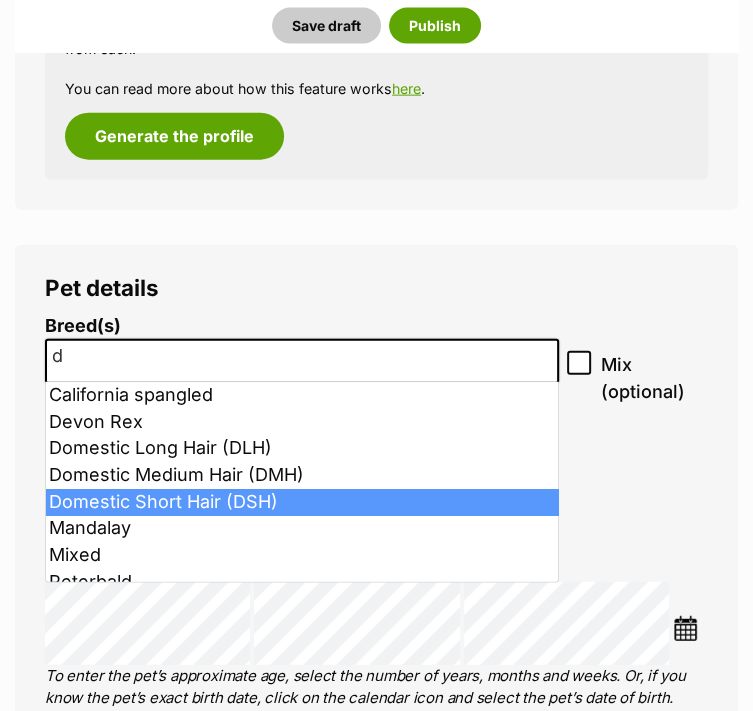 type on "d" 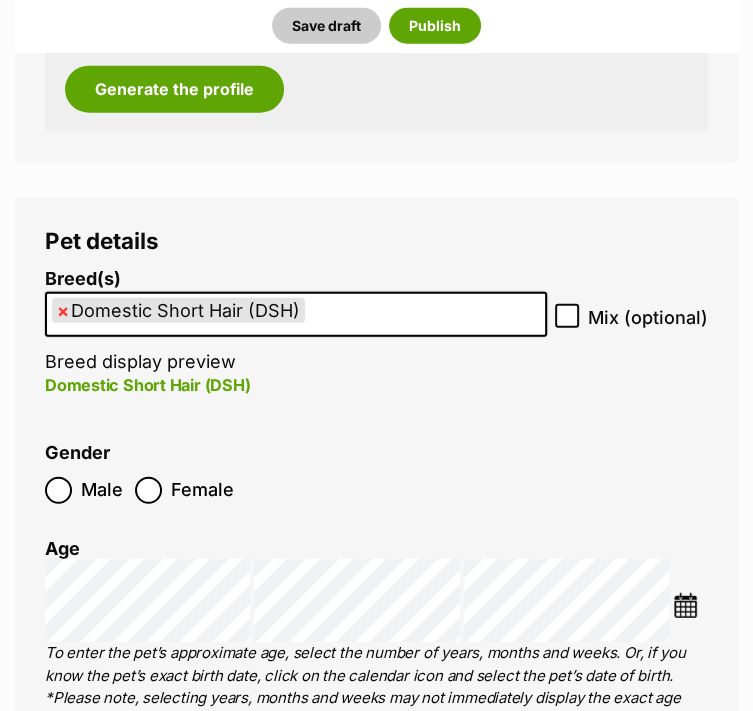 scroll, scrollTop: 2400, scrollLeft: 0, axis: vertical 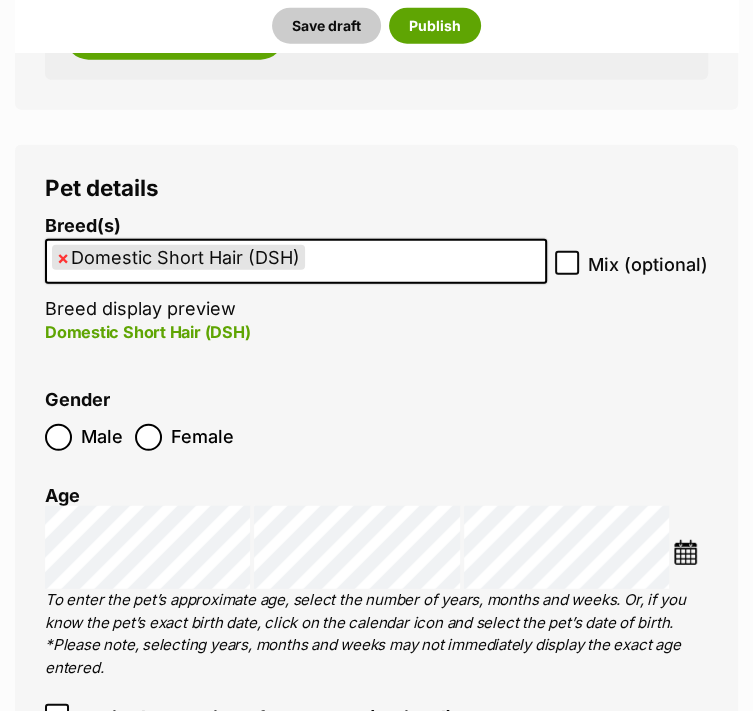click at bounding box center [685, 552] 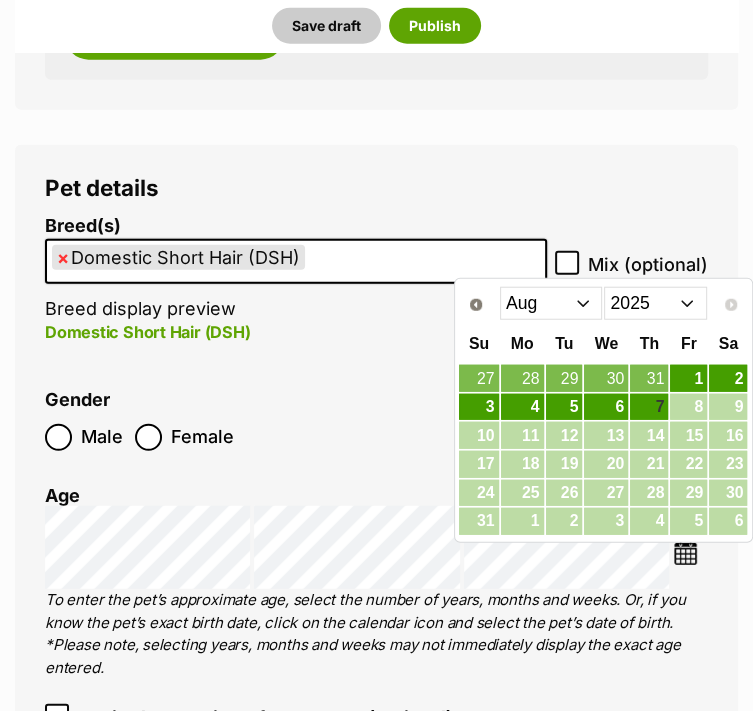 click on "2015 2016 2017 2018 2019 2020 2021 2022 2023 2024 2025" at bounding box center (655, 303) 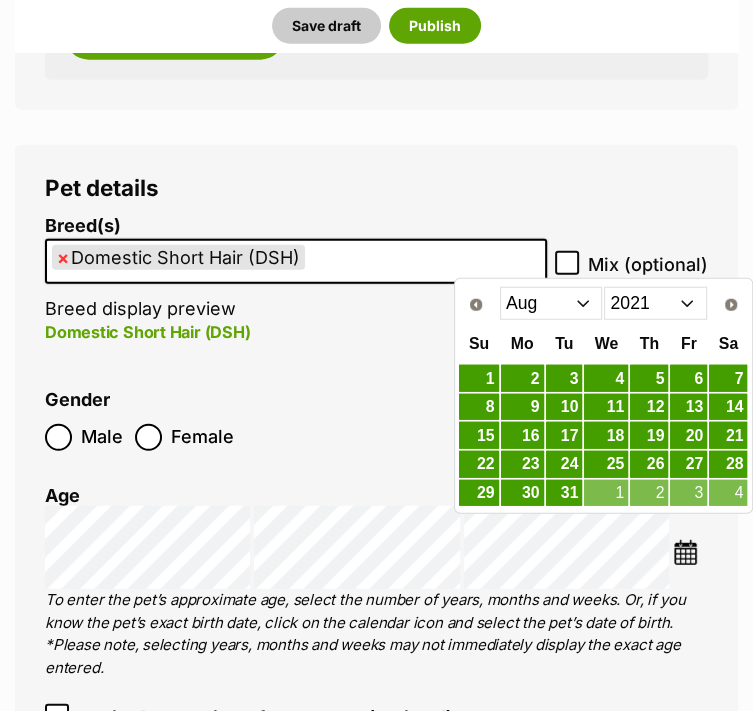 click on "Jan Feb Mar Apr May Jun Jul Aug Sep Oct Nov Dec" at bounding box center (551, 303) 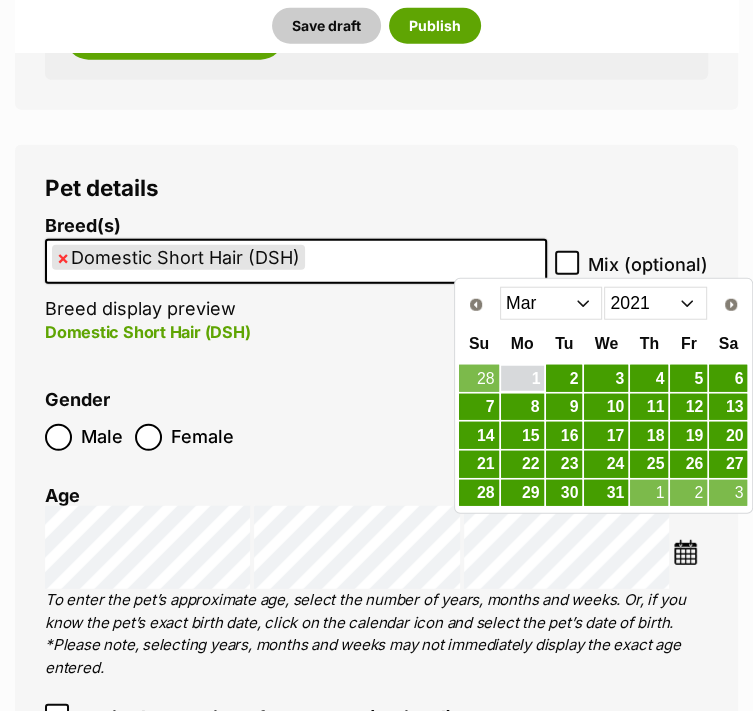 click on "1" at bounding box center [522, 378] 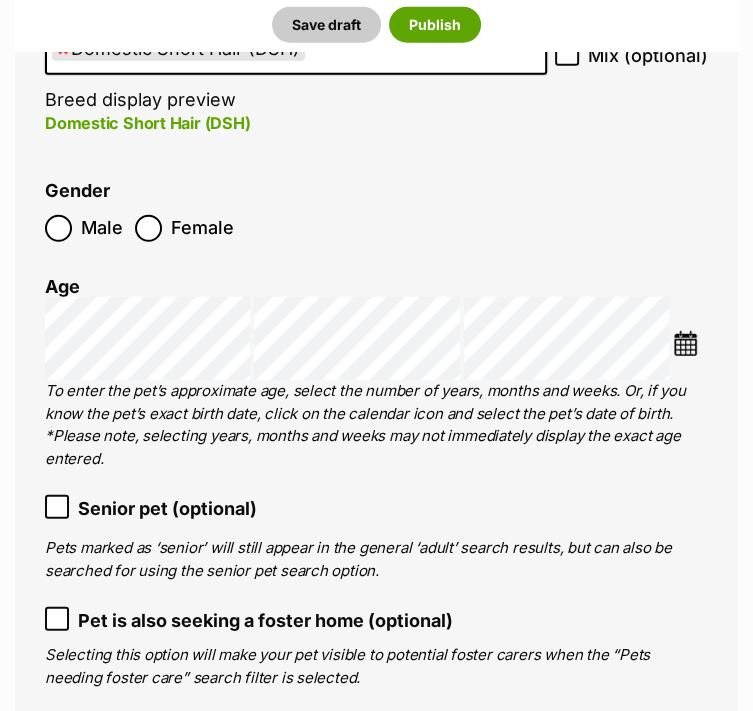 scroll, scrollTop: 2800, scrollLeft: 0, axis: vertical 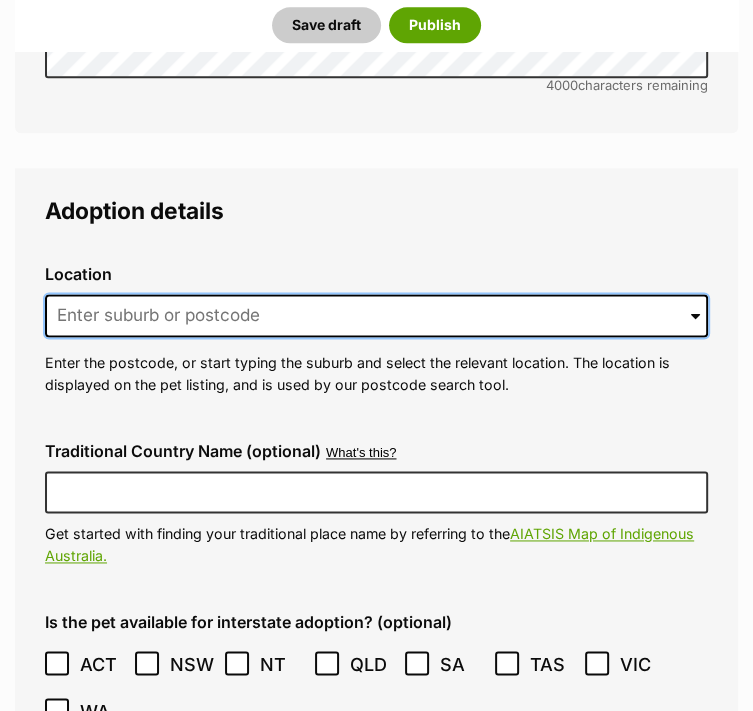 click at bounding box center (376, 316) 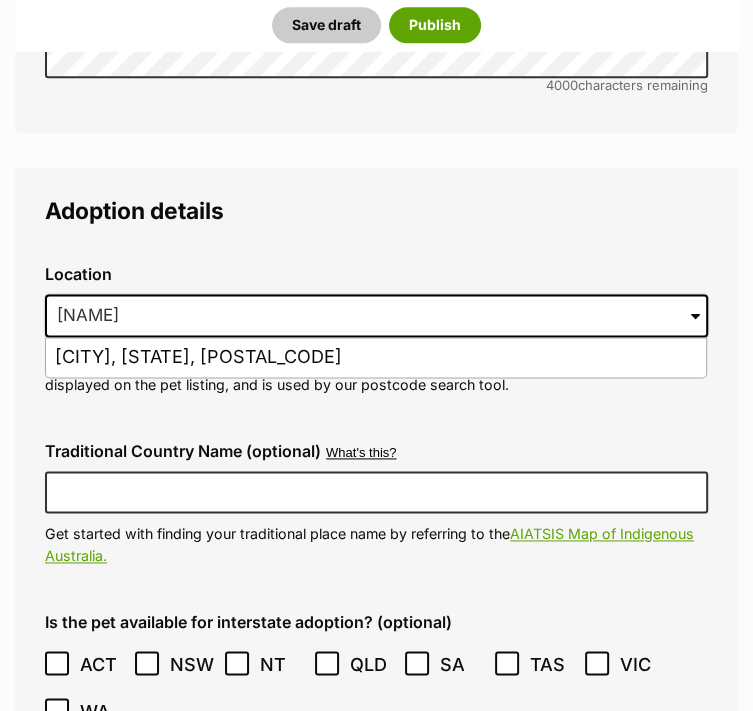 click on "[SUBURB], [STATE], [POSTAL_CODE]" at bounding box center (376, 357) 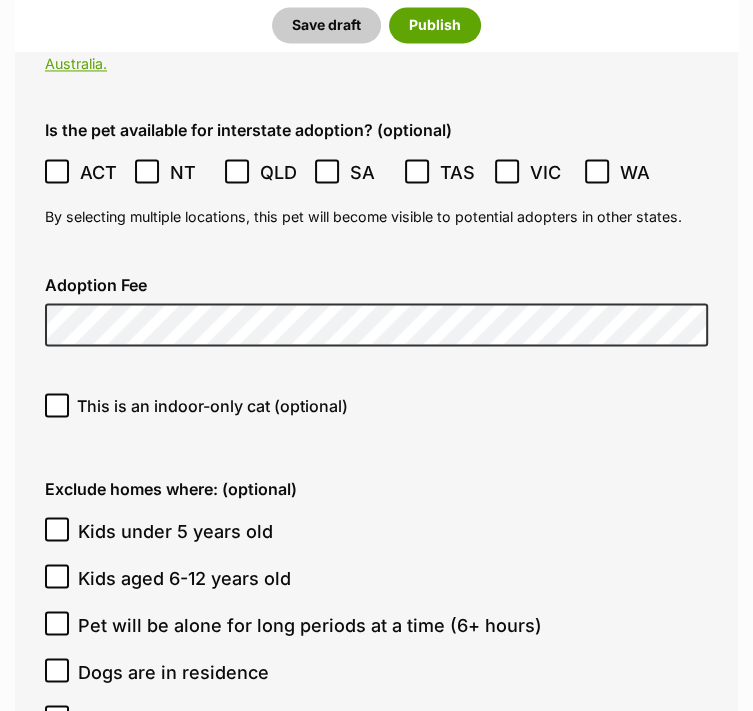 scroll, scrollTop: 5400, scrollLeft: 0, axis: vertical 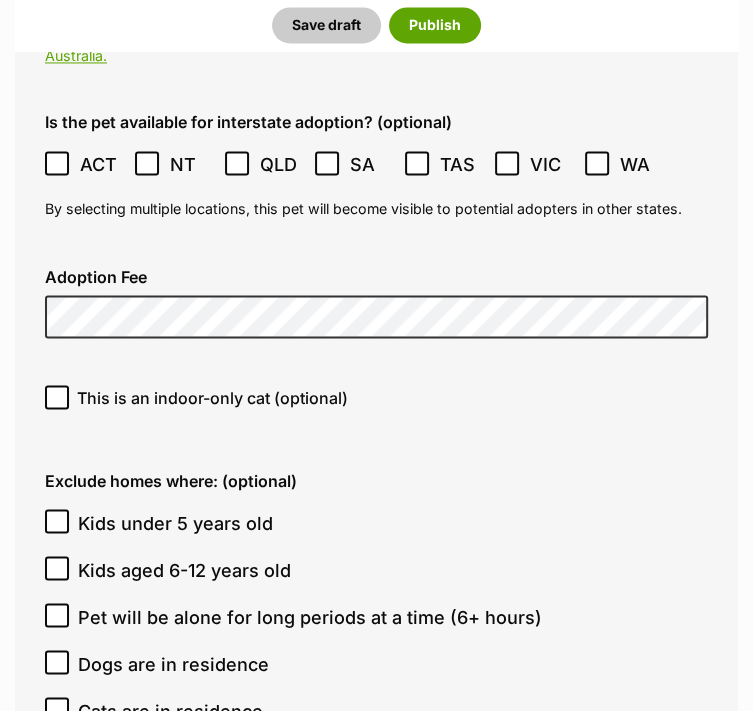 drag, startPoint x: 52, startPoint y: 391, endPoint x: 68, endPoint y: 391, distance: 16 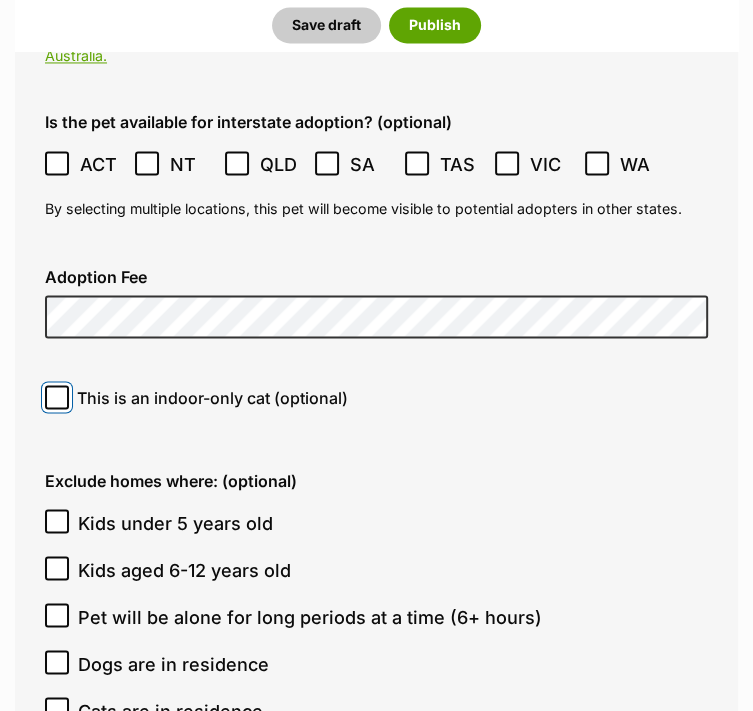 click on "This is an indoor-only cat (optional)" at bounding box center (57, 397) 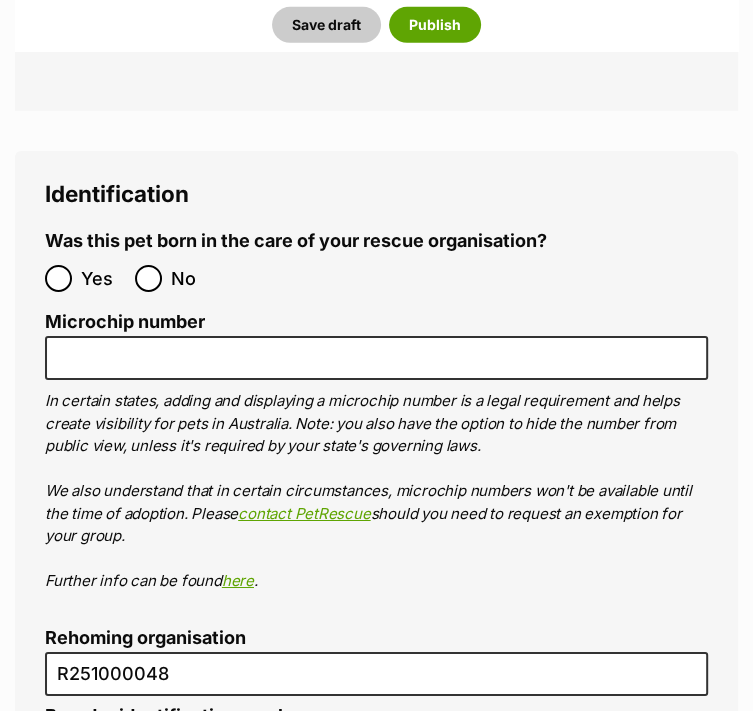 scroll, scrollTop: 7000, scrollLeft: 0, axis: vertical 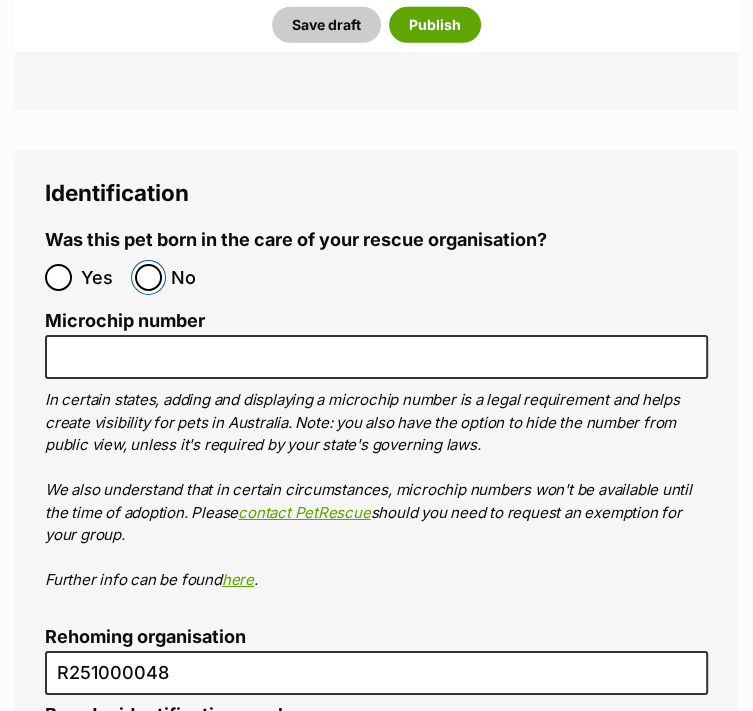 click on "No" at bounding box center (148, 277) 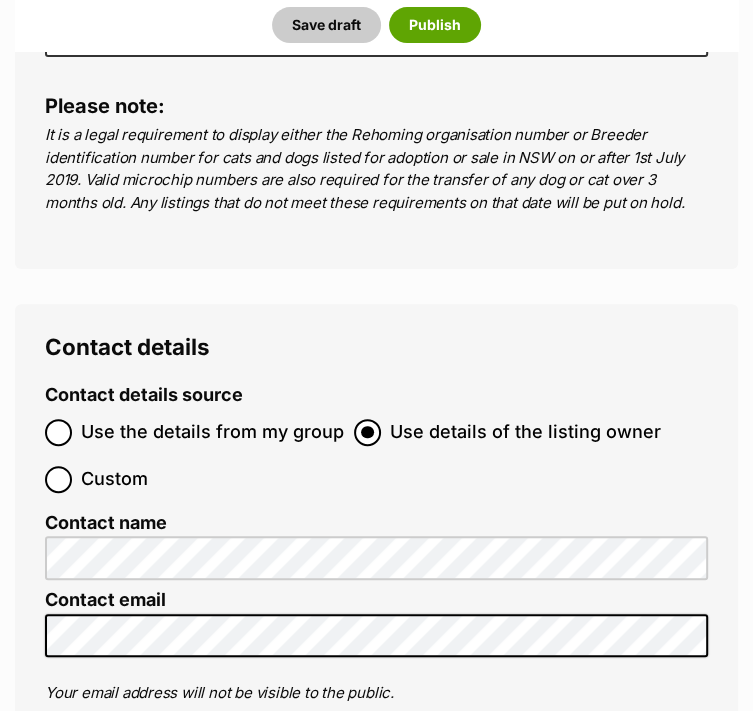 scroll, scrollTop: 7800, scrollLeft: 0, axis: vertical 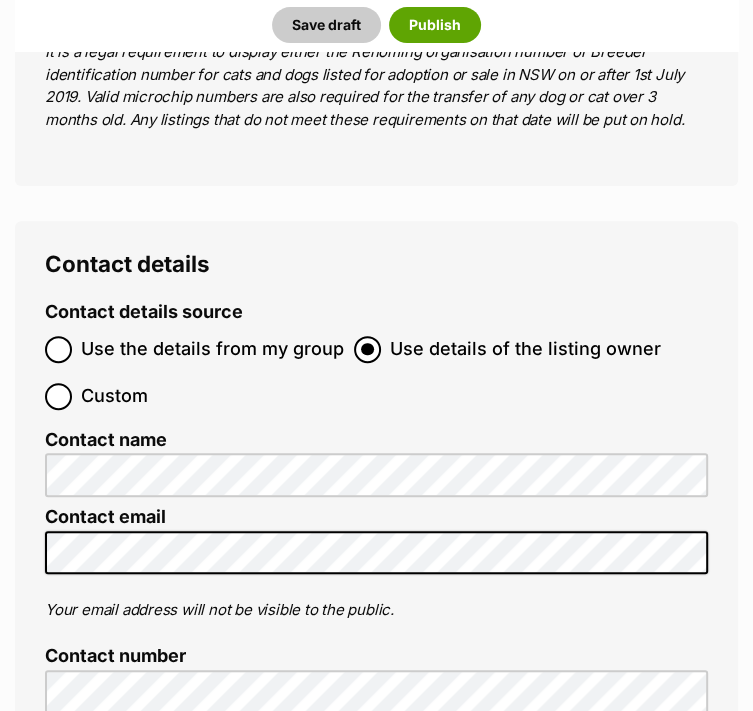 click on "Custom" at bounding box center (114, 396) 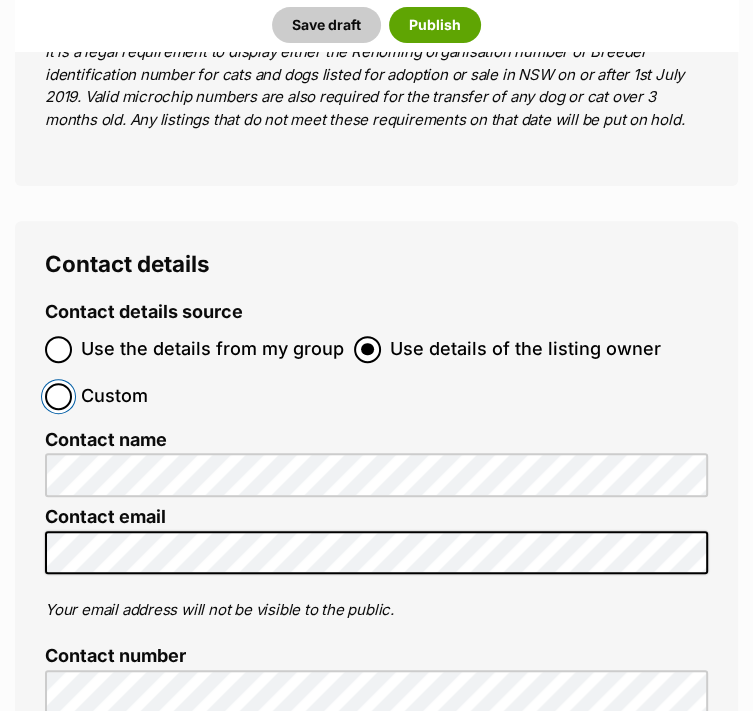 click on "Custom" at bounding box center [58, 396] 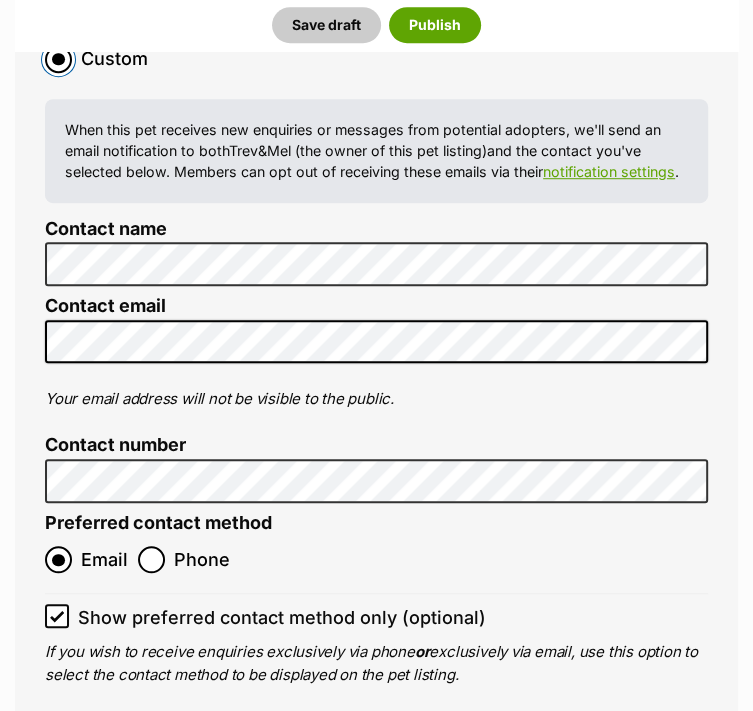 scroll, scrollTop: 8200, scrollLeft: 0, axis: vertical 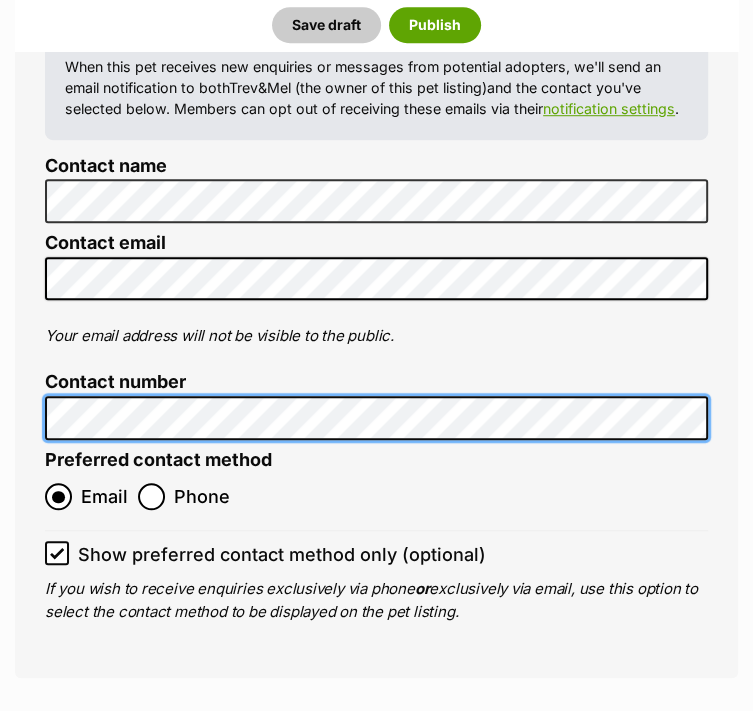 click on "Listing owner Choose an owner Trev&Mel
The owner of the pet listing is able to edit the listing and manage enquiries with potential adopters. Note:
Group Admins
are also able to edit this pet listing and manage all it's enquiries.
Any time this pet receives new enquiries or messages from potential adopters, we'll also send you an email notification. Members can opt out of receiving these emails via their
notification settings .
About This Pet Name
Henlo there, it looks like you might be using the pet name field to indicate that this pet is now on hold - we recommend updating the status to on hold from the listing page instead!
Every pet deserves a name. If you don’t know the pet’s name, make one up! It can be something simple and sweet like ‘Fluffy’, or get creative and have some fun with it. A name helps potential adopters connect with the pet.
Species Cat
Best feature (optional)
Personality 8000  characters remaining
for more tips and our" at bounding box center (376, -3545) 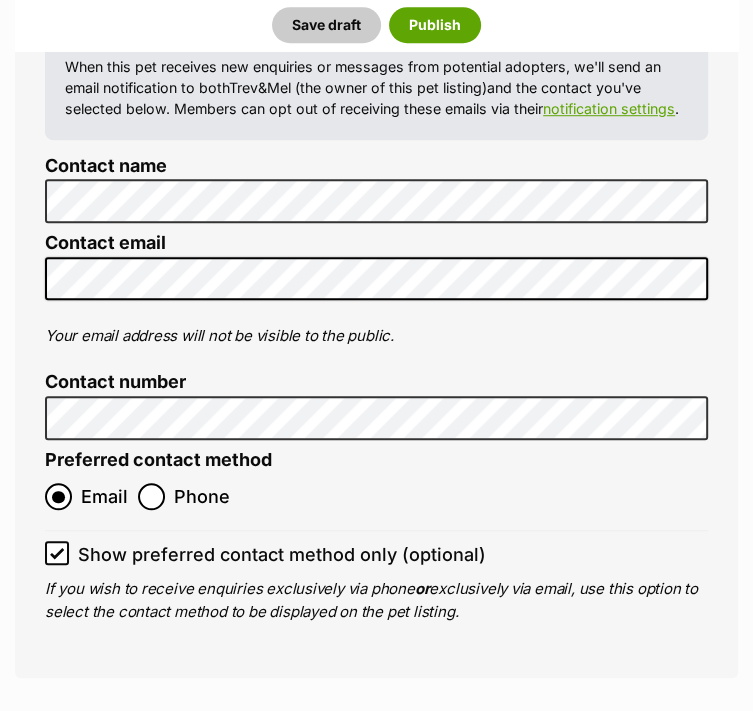 click on "Skip to main content
Log in to favourite this pet
Log in
Or sign up
Search PetRescue
Search for a pet, rescue group or article
Please select PetRescue ID
Pet name
Group
Article
Go
E.g. enter a pet's id into the search.
E.g. enter a pet's name into the search.
E.g. enter a rescue groups's name.
E.g. enter in a keyword to find an article.
New feature: draft mode
Draft mode will enable you to start creating a pet’s profile and save it as a draft that won’t yet be viewable to the public. This feature has been created to help empower folks in your organisation to easily work together to create pet listings, and save time for the important, life-saving things!
You can start using draft mode now, or you can learn more about this new feature in our
member article .
Get started on your pet profile now!
Log in to set up alerts
Log in" at bounding box center [376, -2798] 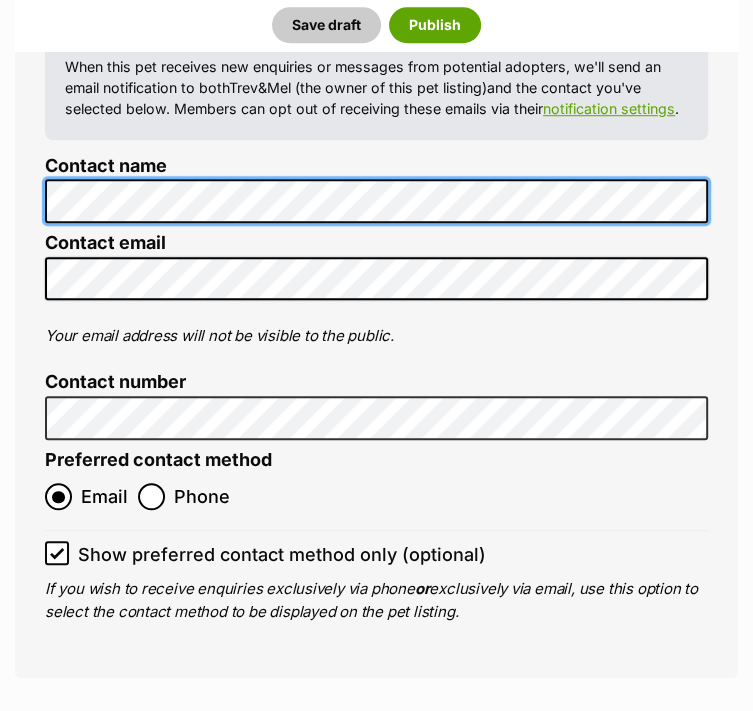 click on "Listing owner Choose an owner Trev&Mel
The owner of the pet listing is able to edit the listing and manage enquiries with potential adopters. Note:
Group Admins
are also able to edit this pet listing and manage all it's enquiries.
Any time this pet receives new enquiries or messages from potential adopters, we'll also send you an email notification. Members can opt out of receiving these emails via their
notification settings .
About This Pet Name
Henlo there, it looks like you might be using the pet name field to indicate that this pet is now on hold - we recommend updating the status to on hold from the listing page instead!
Every pet deserves a name. If you don’t know the pet’s name, make one up! It can be something simple and sweet like ‘Fluffy’, or get creative and have some fun with it. A name helps potential adopters connect with the pet.
Species Cat
Best feature (optional)
Personality 8000  characters remaining
for more tips and our" at bounding box center (376, -3545) 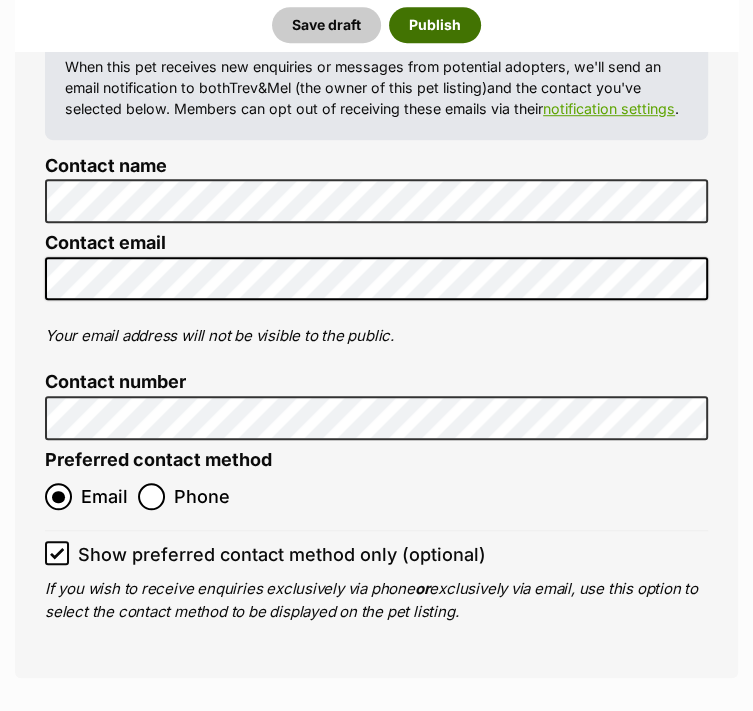 click on "Publish" at bounding box center (435, 25) 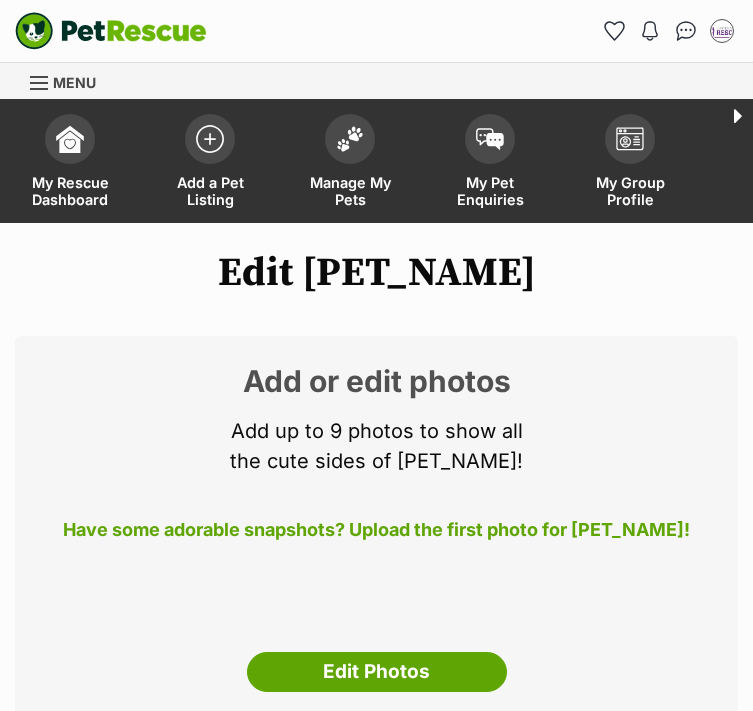 scroll, scrollTop: 0, scrollLeft: 0, axis: both 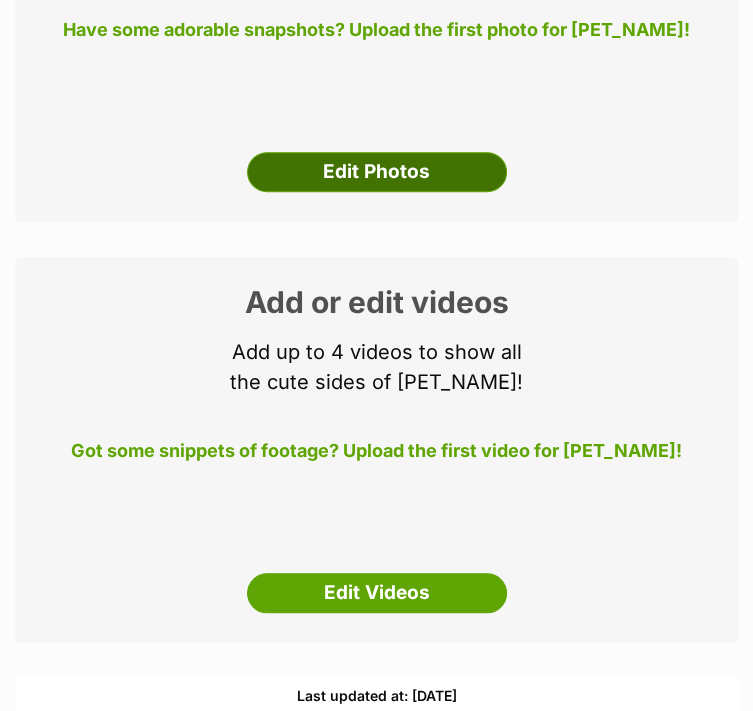 click on "Edit Photos" at bounding box center [377, 172] 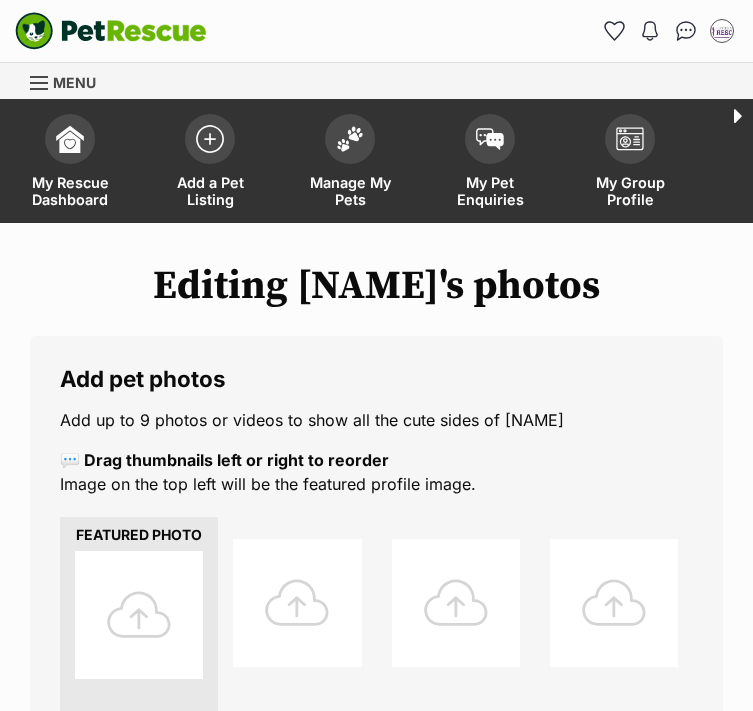 scroll, scrollTop: 0, scrollLeft: 0, axis: both 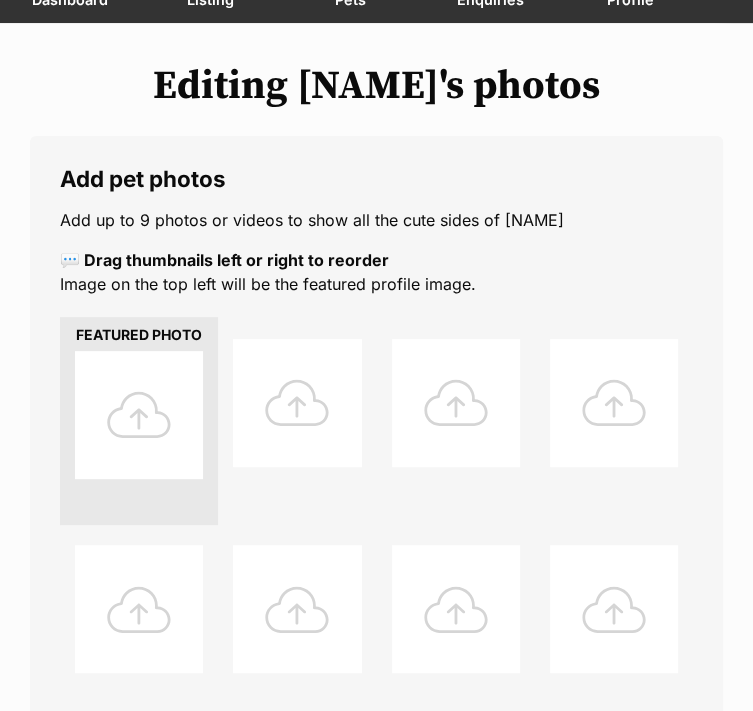 click at bounding box center (139, 415) 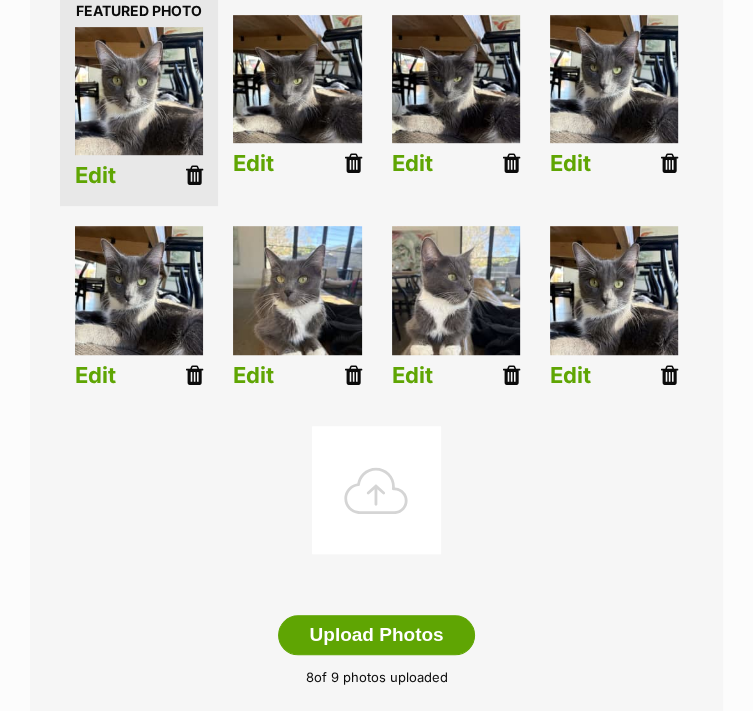 scroll, scrollTop: 600, scrollLeft: 0, axis: vertical 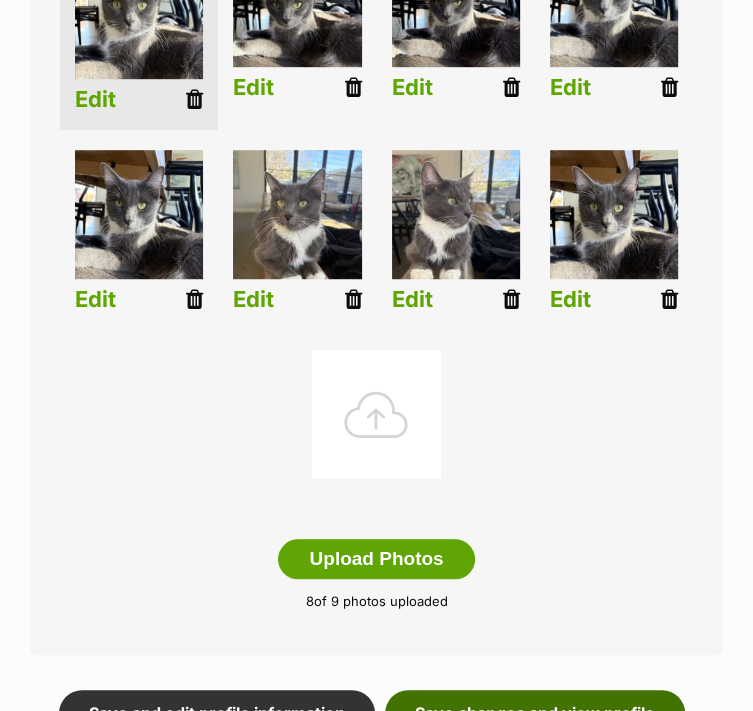 click on "Save changes and view profile" at bounding box center (535, 713) 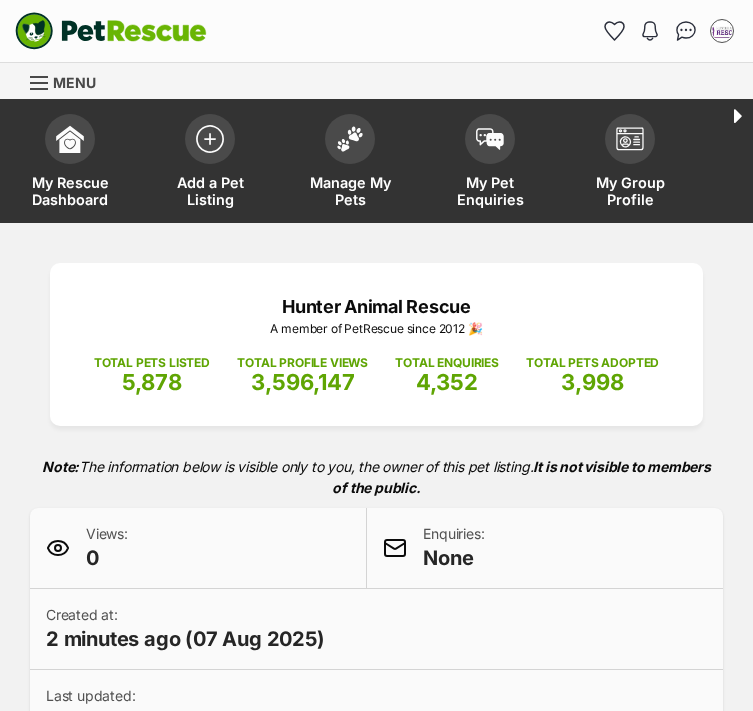 scroll, scrollTop: 0, scrollLeft: 0, axis: both 